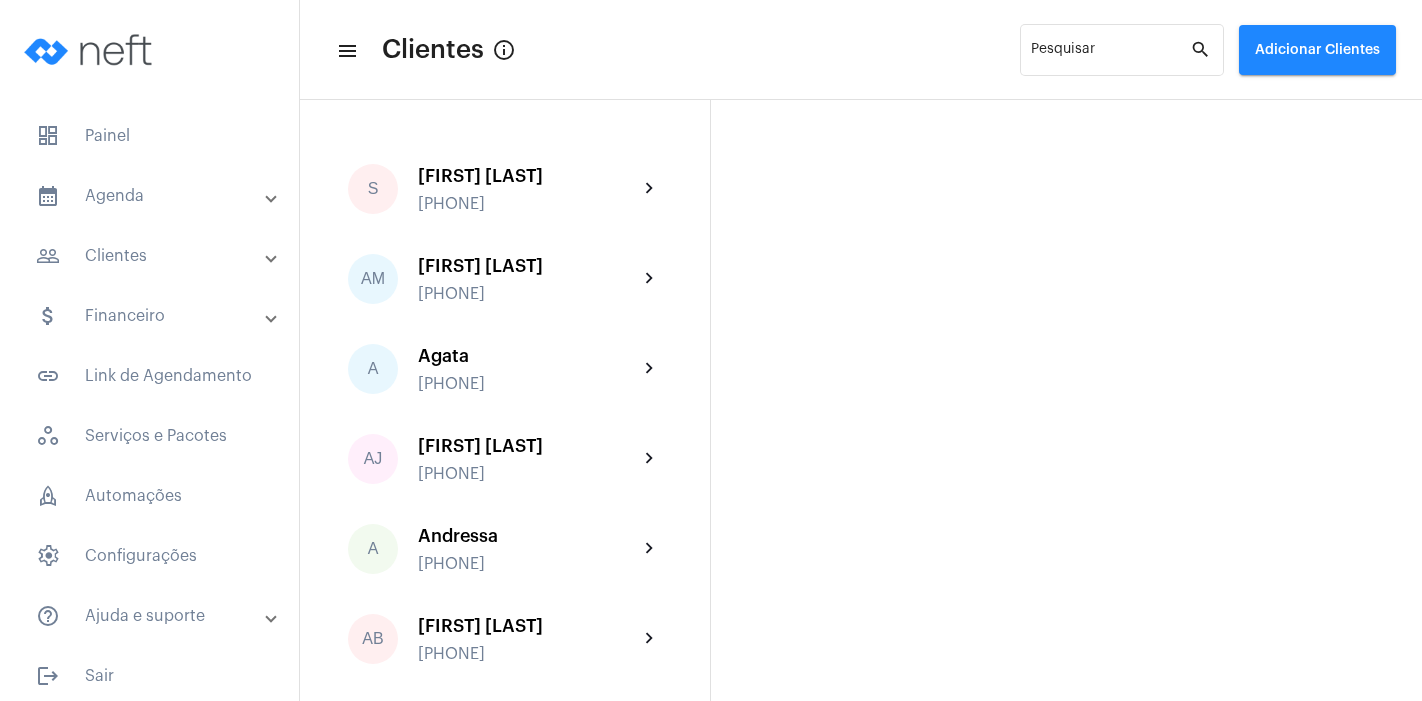 scroll, scrollTop: 0, scrollLeft: 0, axis: both 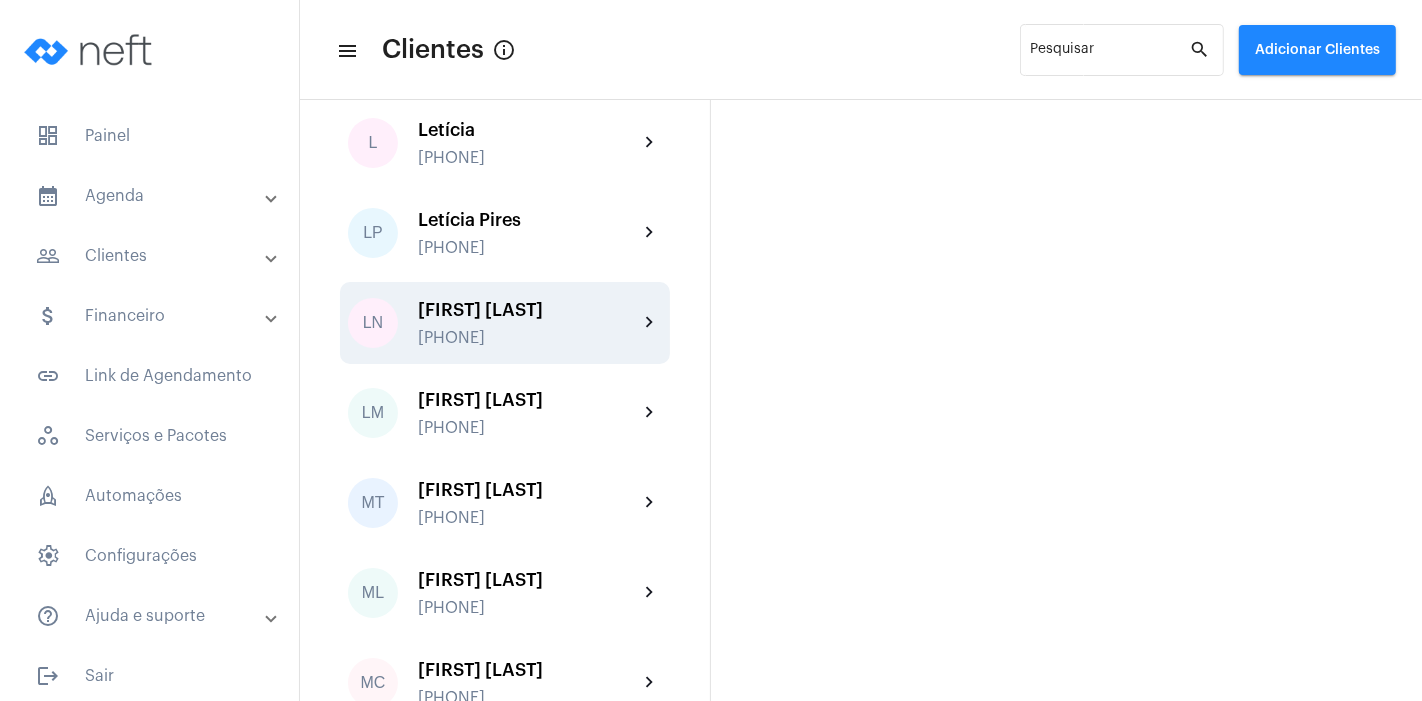 click on "[FIRST] [LAST] [PHONE]" 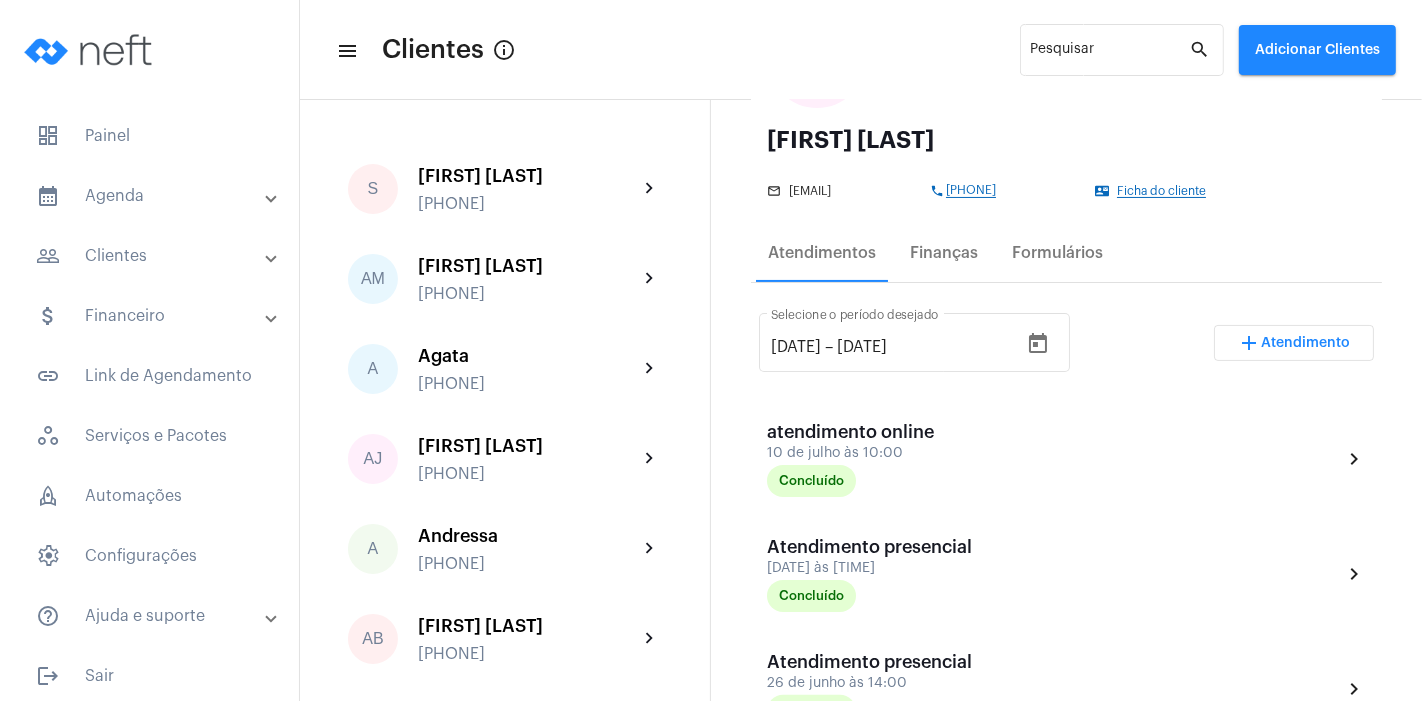 click on "Atendimento" at bounding box center [1306, 343] 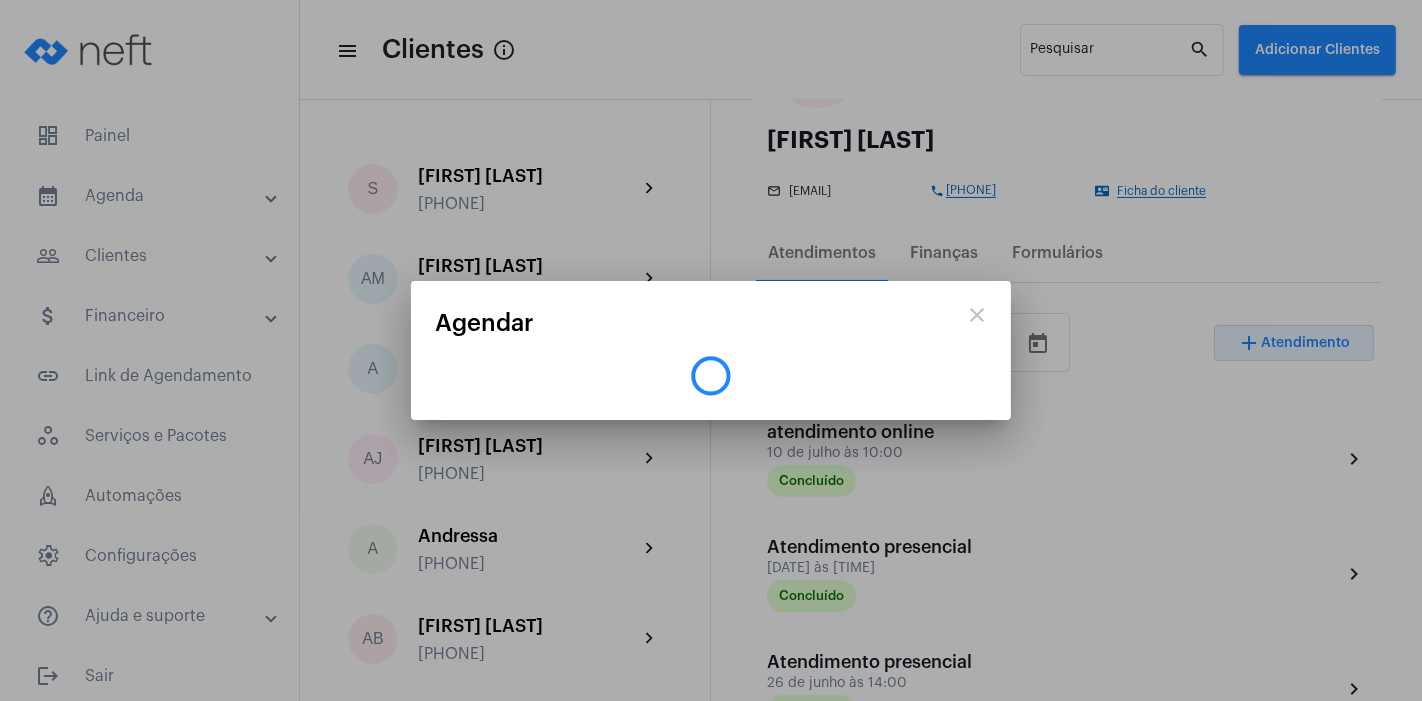 scroll, scrollTop: 221, scrollLeft: 0, axis: vertical 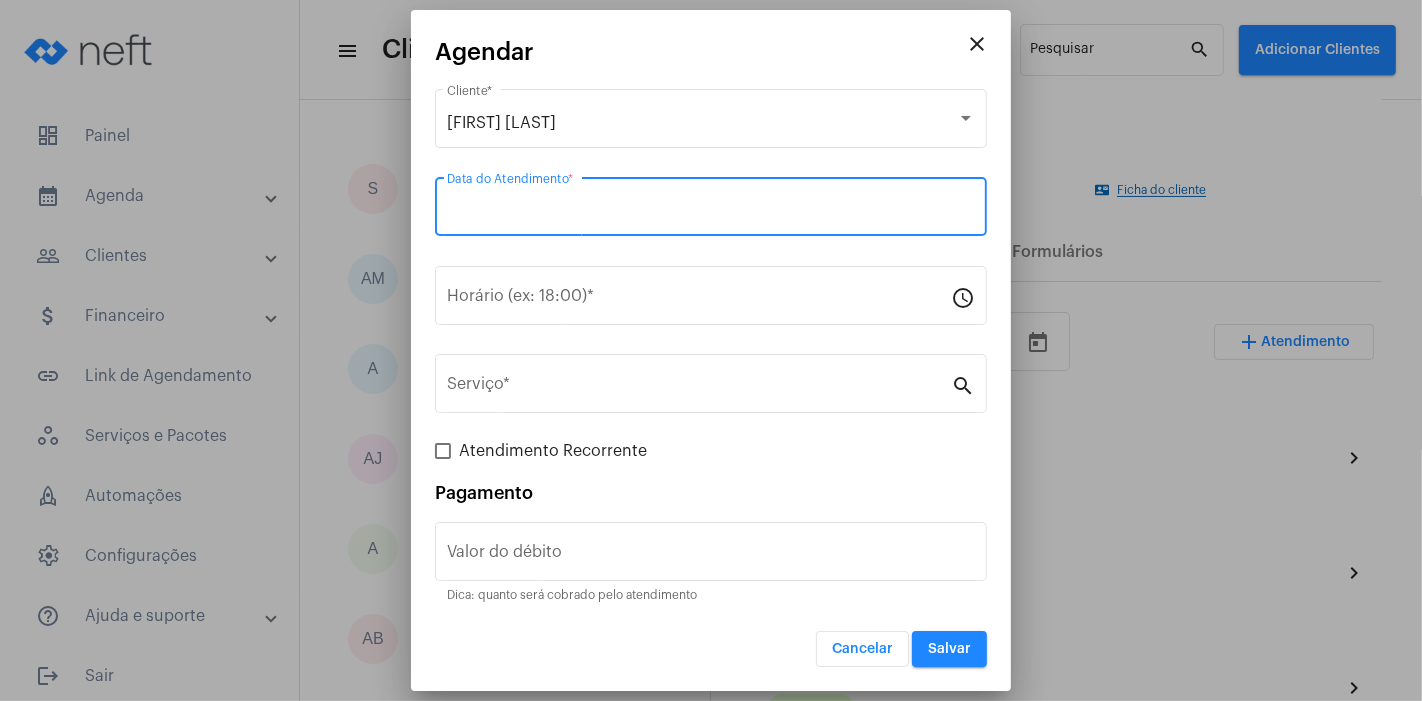 click on "Data do Atendimento  *" at bounding box center [711, 211] 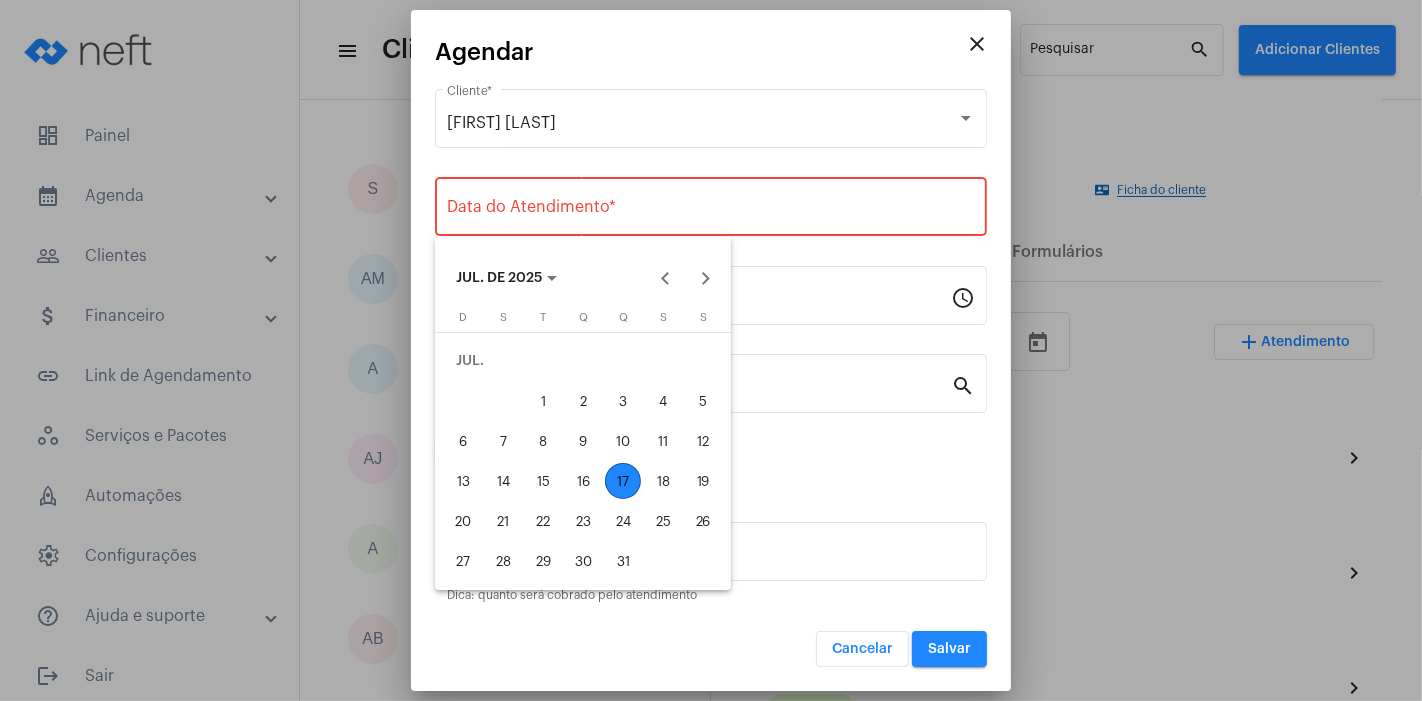 click on "17" at bounding box center (623, 481) 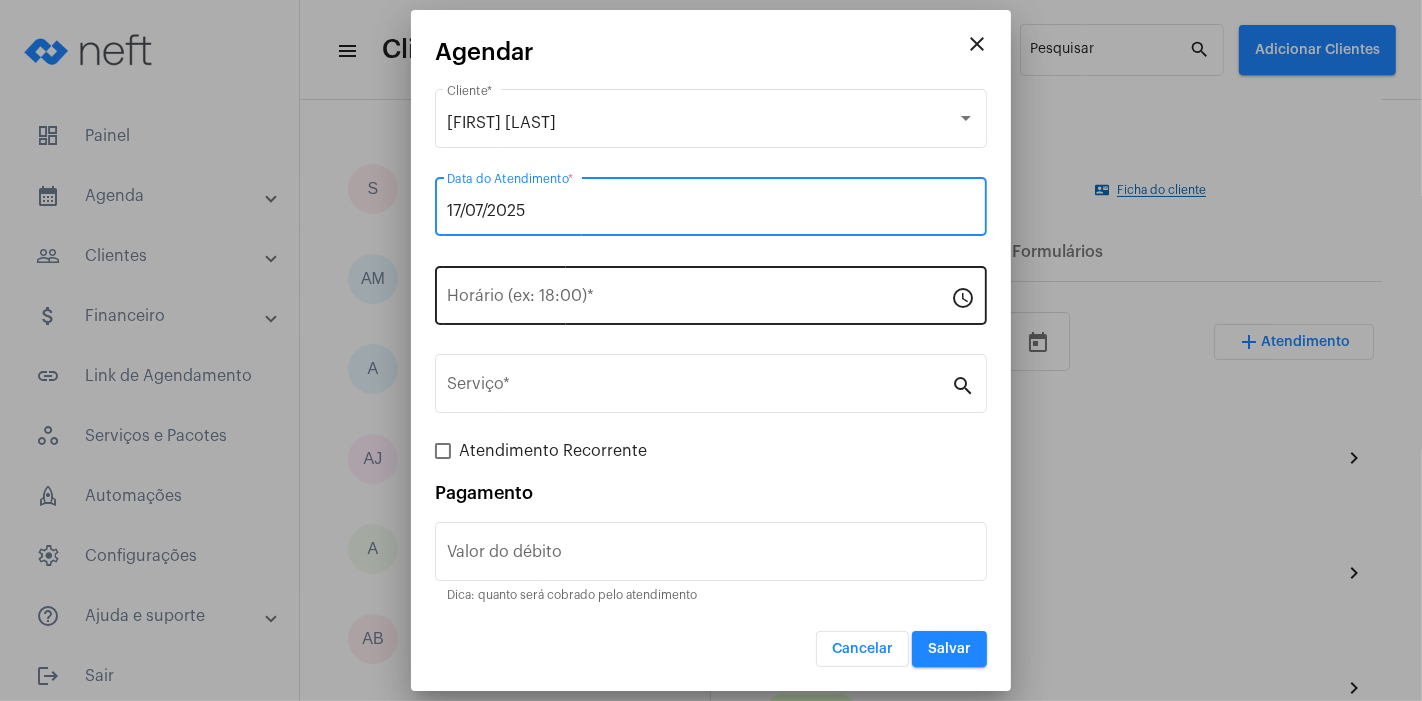 click on "Horário (ex: 18:00)  *" at bounding box center (699, 293) 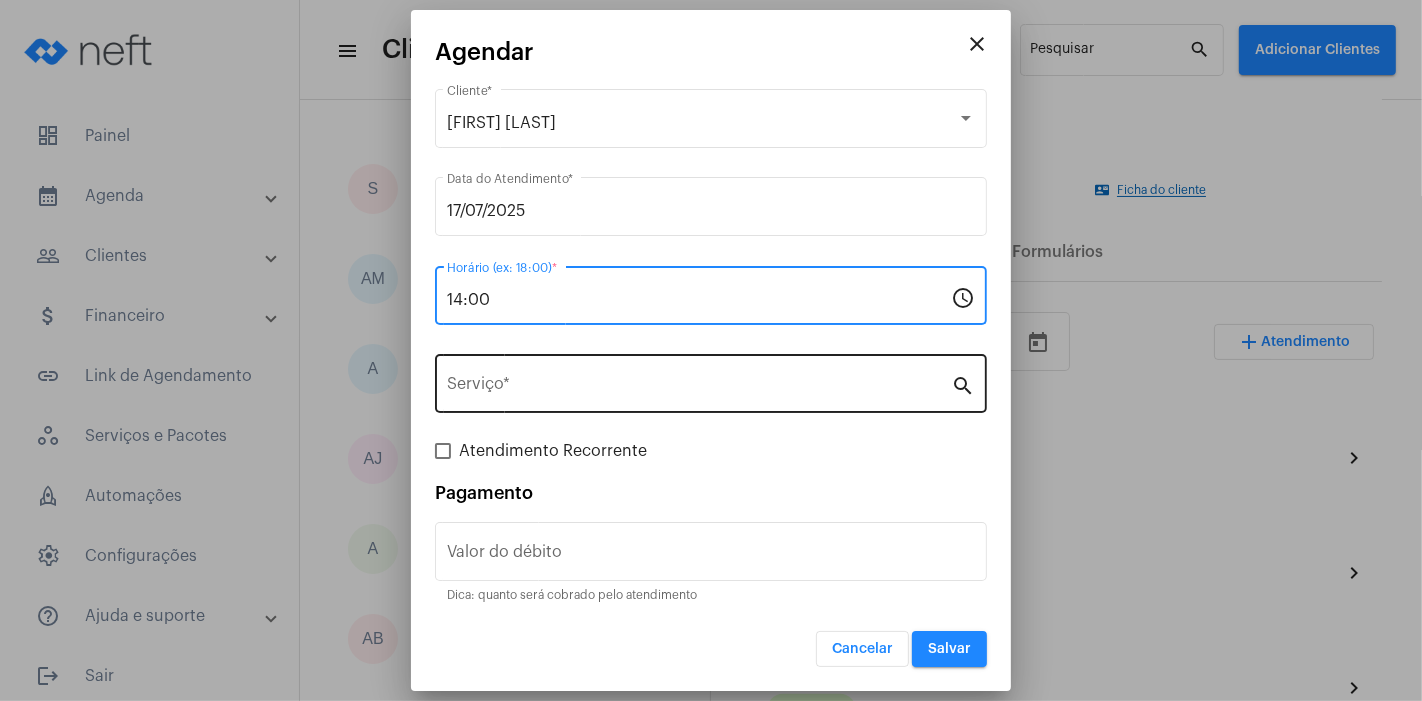 type on "14:00" 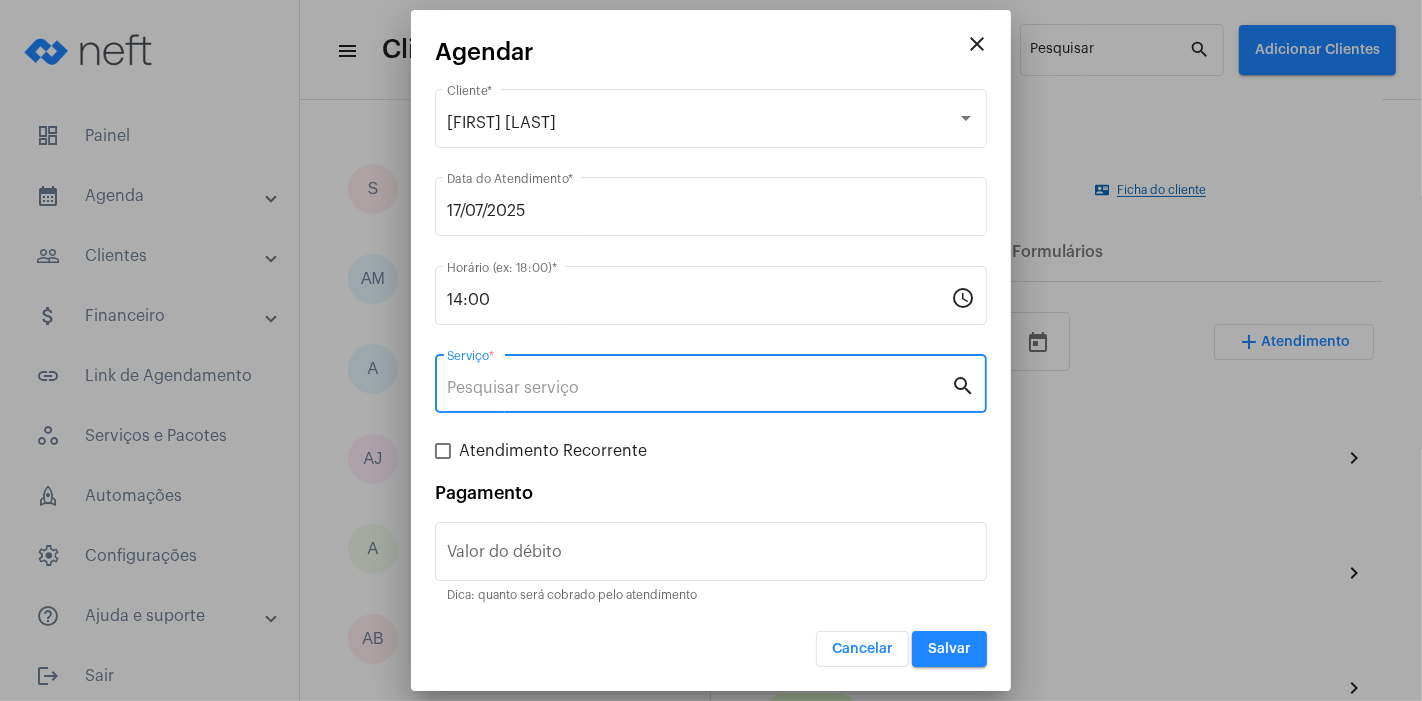click on "Serviço  *" at bounding box center (699, 388) 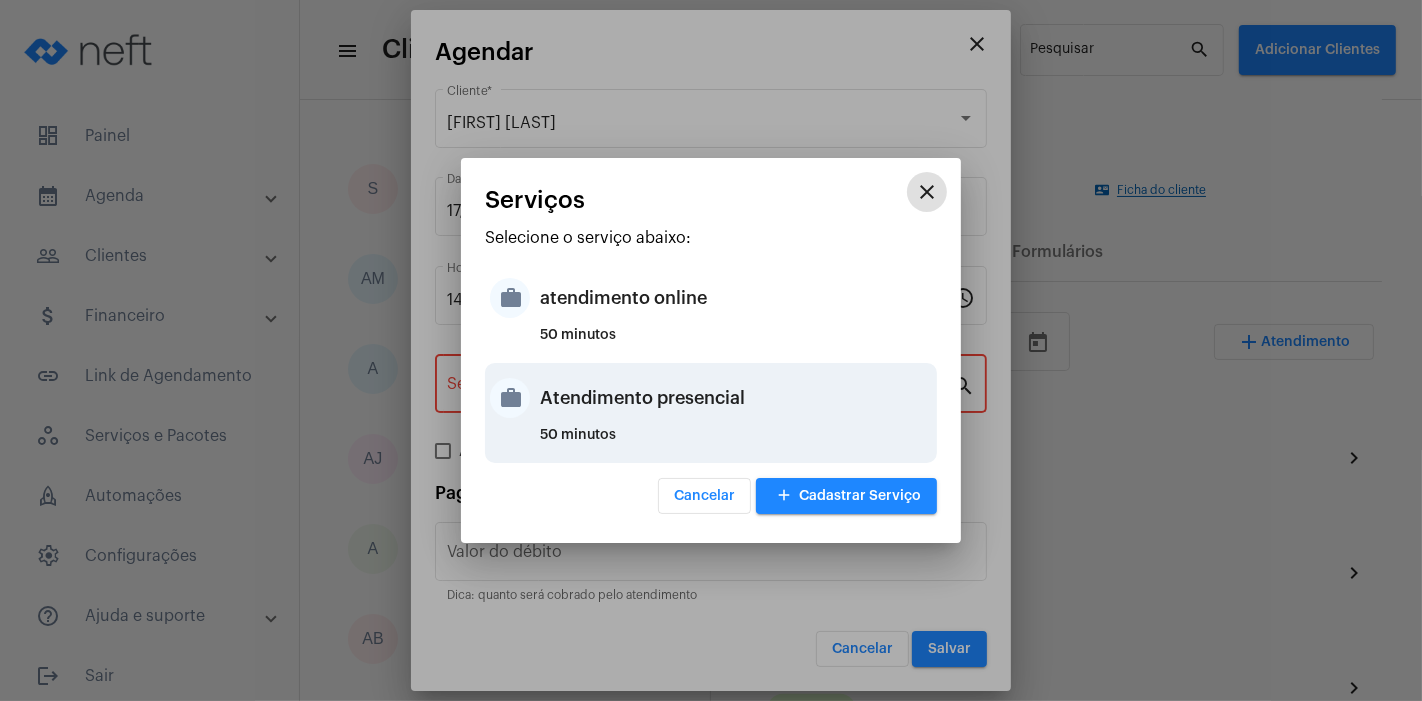 click on "Atendimento presencial" at bounding box center [736, 398] 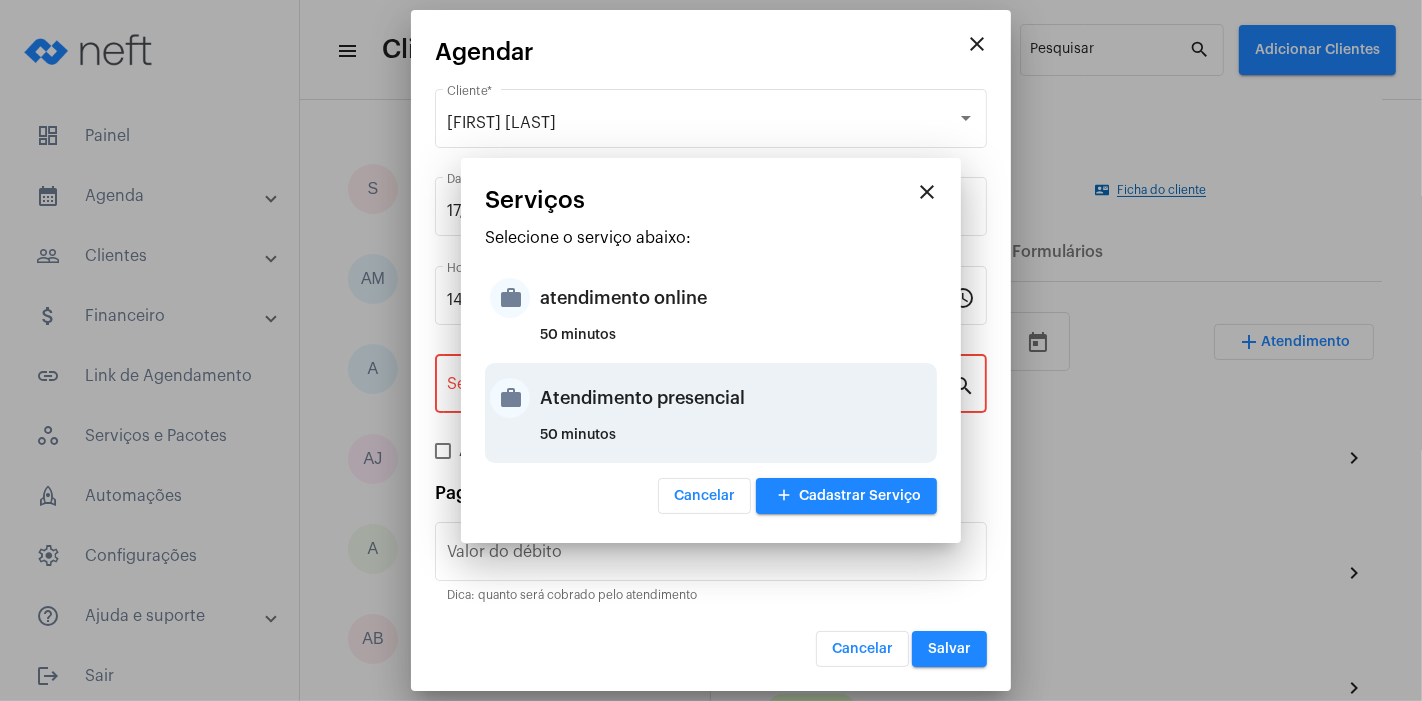 type on "Atendimento presencial" 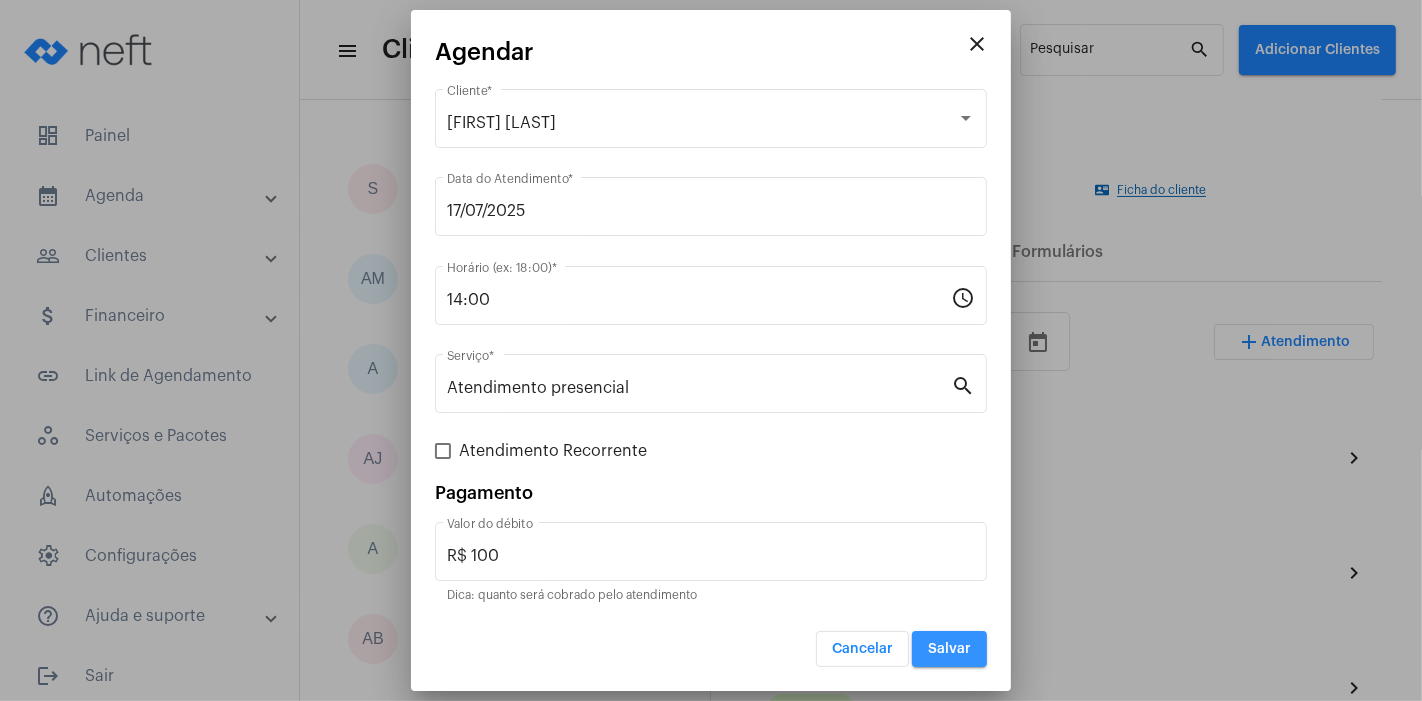 click on "Salvar" at bounding box center [949, 649] 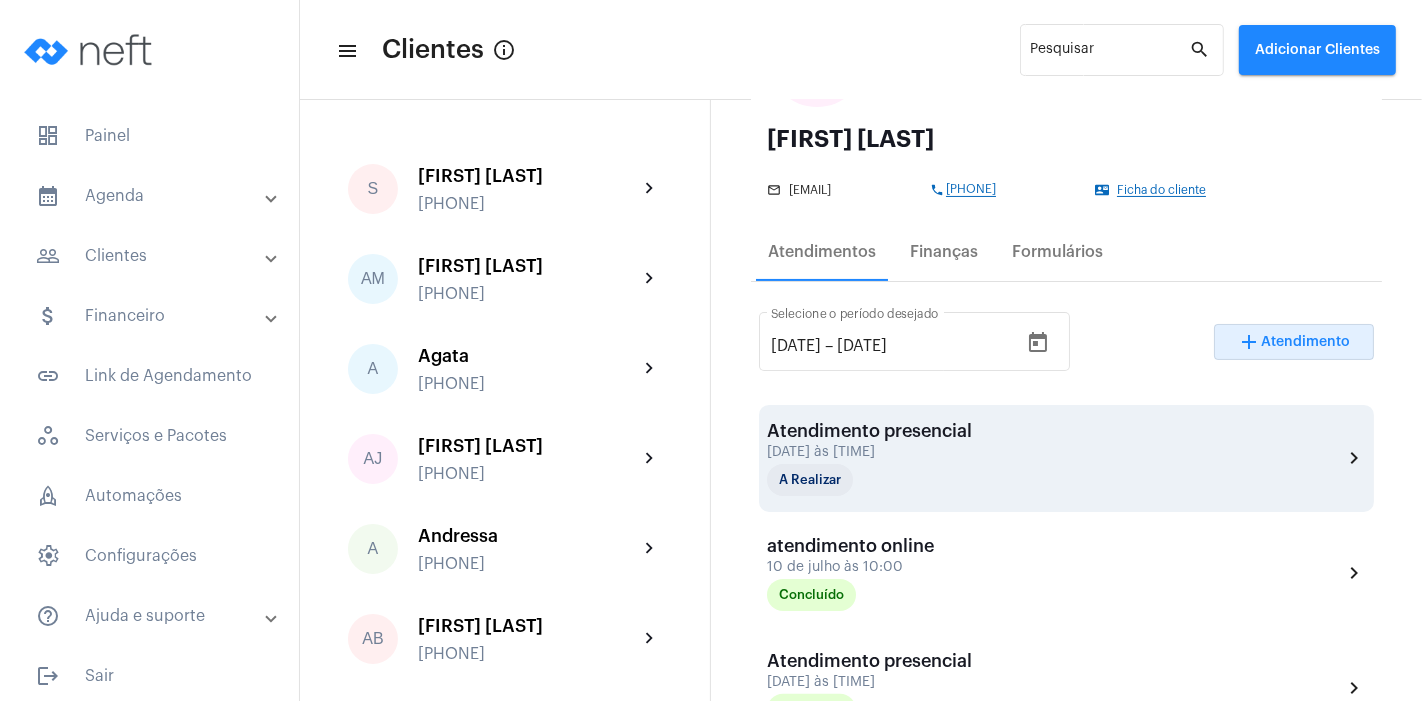 click on "[DATE] às [TIME]" at bounding box center (869, 452) 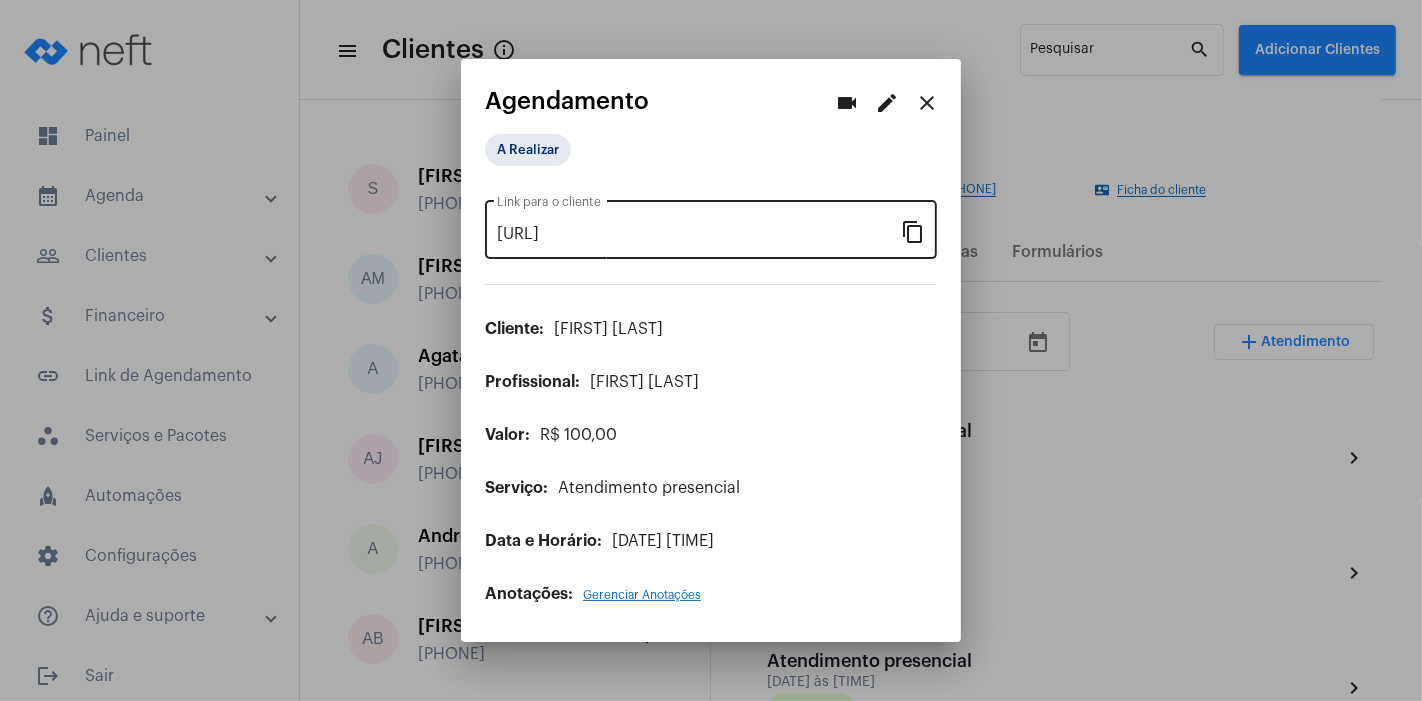 click on "content_copy" at bounding box center (913, 231) 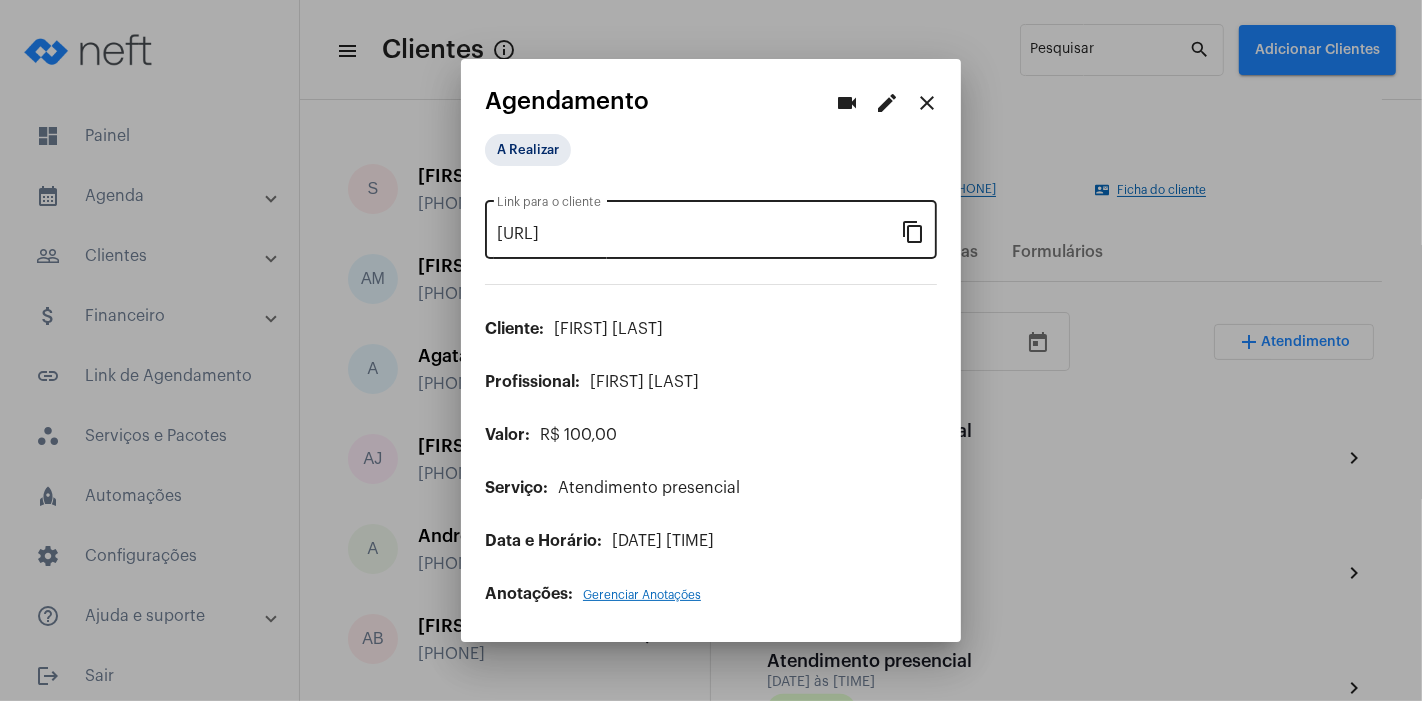 scroll, scrollTop: 0, scrollLeft: 156, axis: horizontal 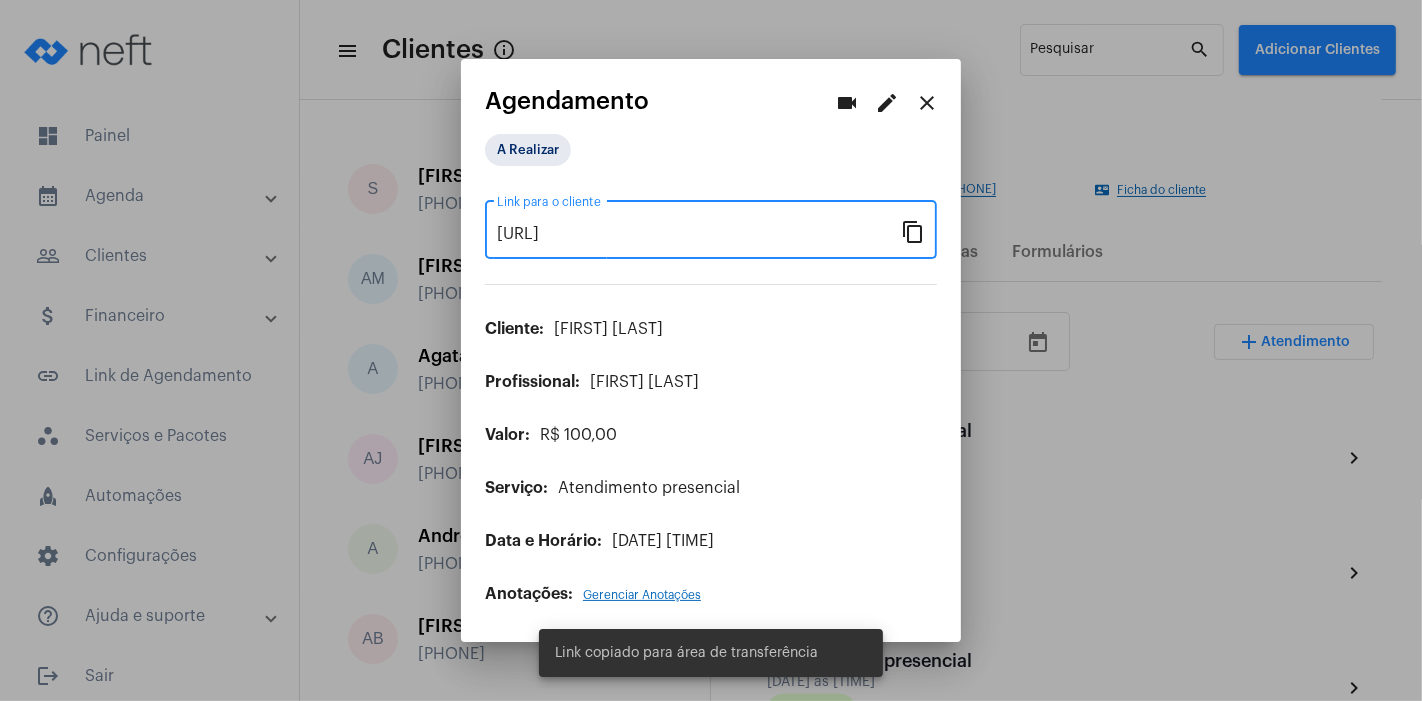 click on "close" at bounding box center (927, 103) 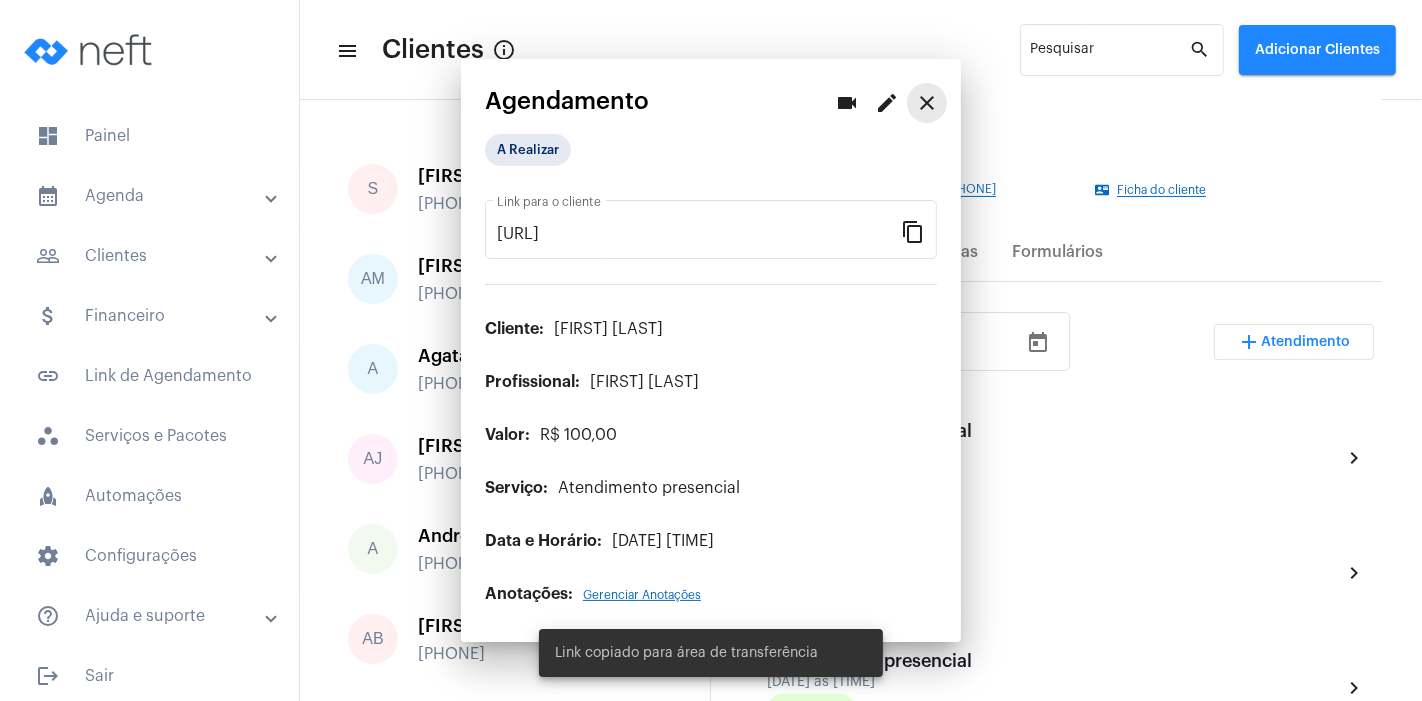 scroll, scrollTop: 0, scrollLeft: 0, axis: both 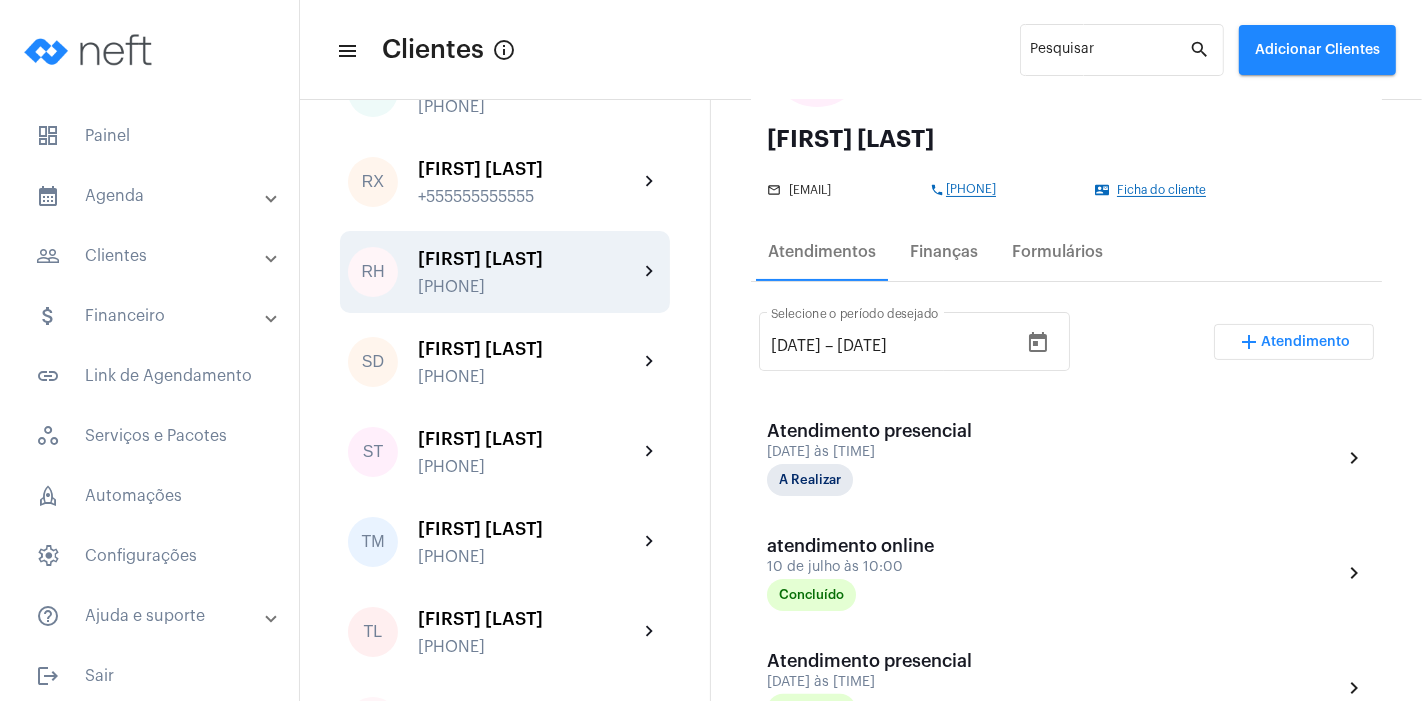 click on "[PHONE]" 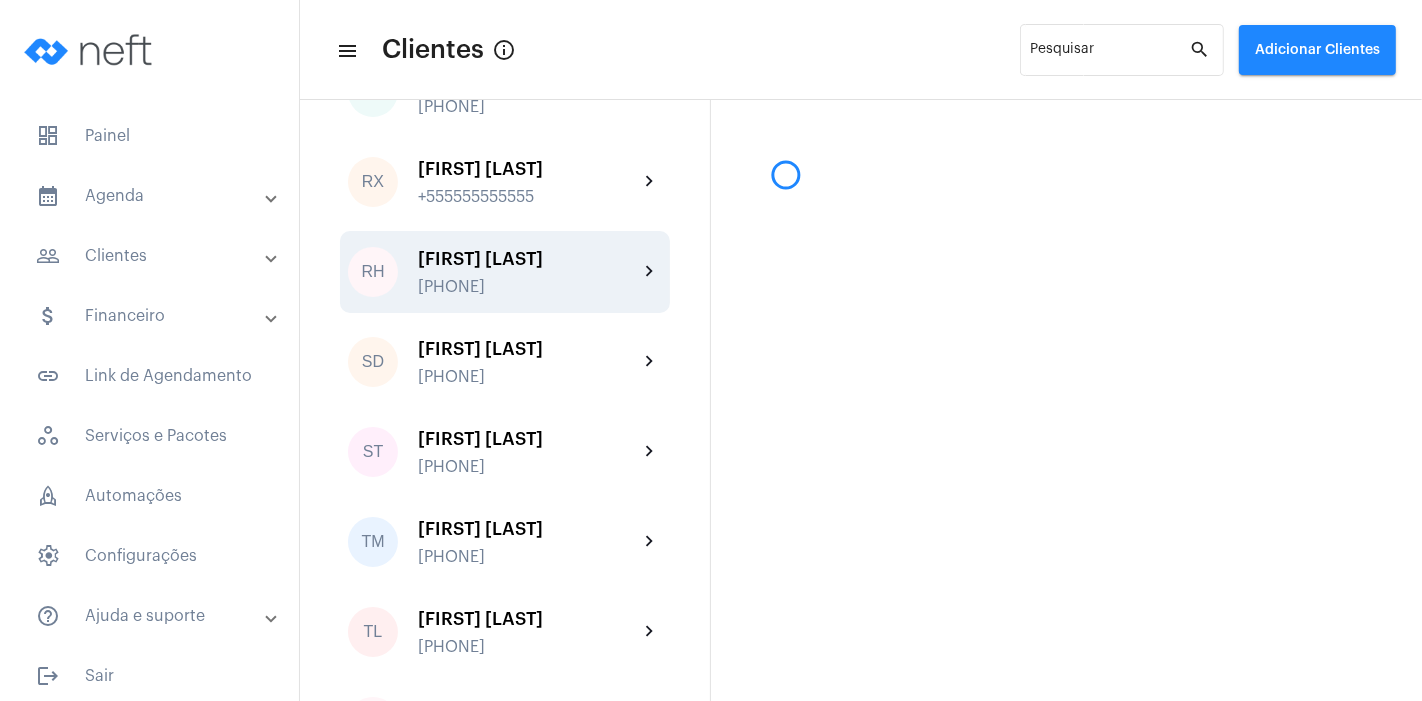 scroll, scrollTop: 2888, scrollLeft: 0, axis: vertical 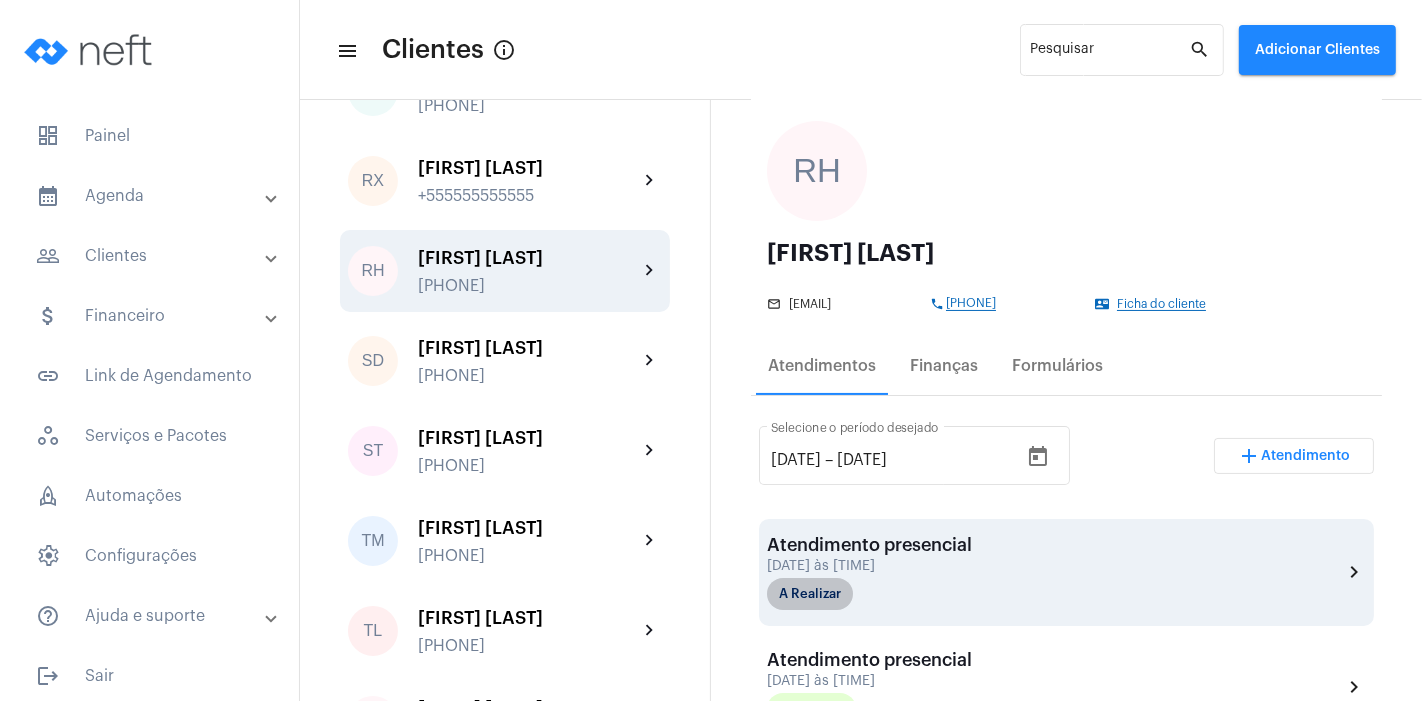 click on "A Realizar" at bounding box center (810, 594) 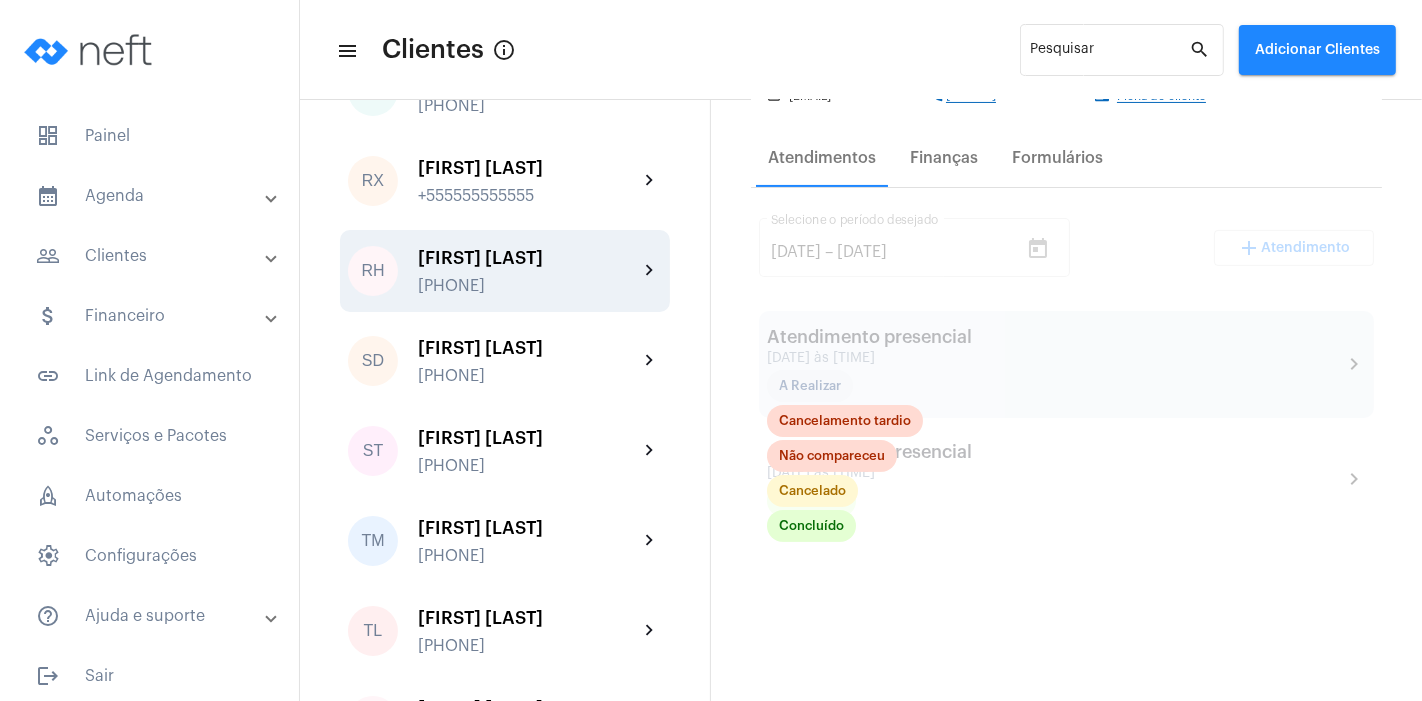 click at bounding box center [1066, 575] 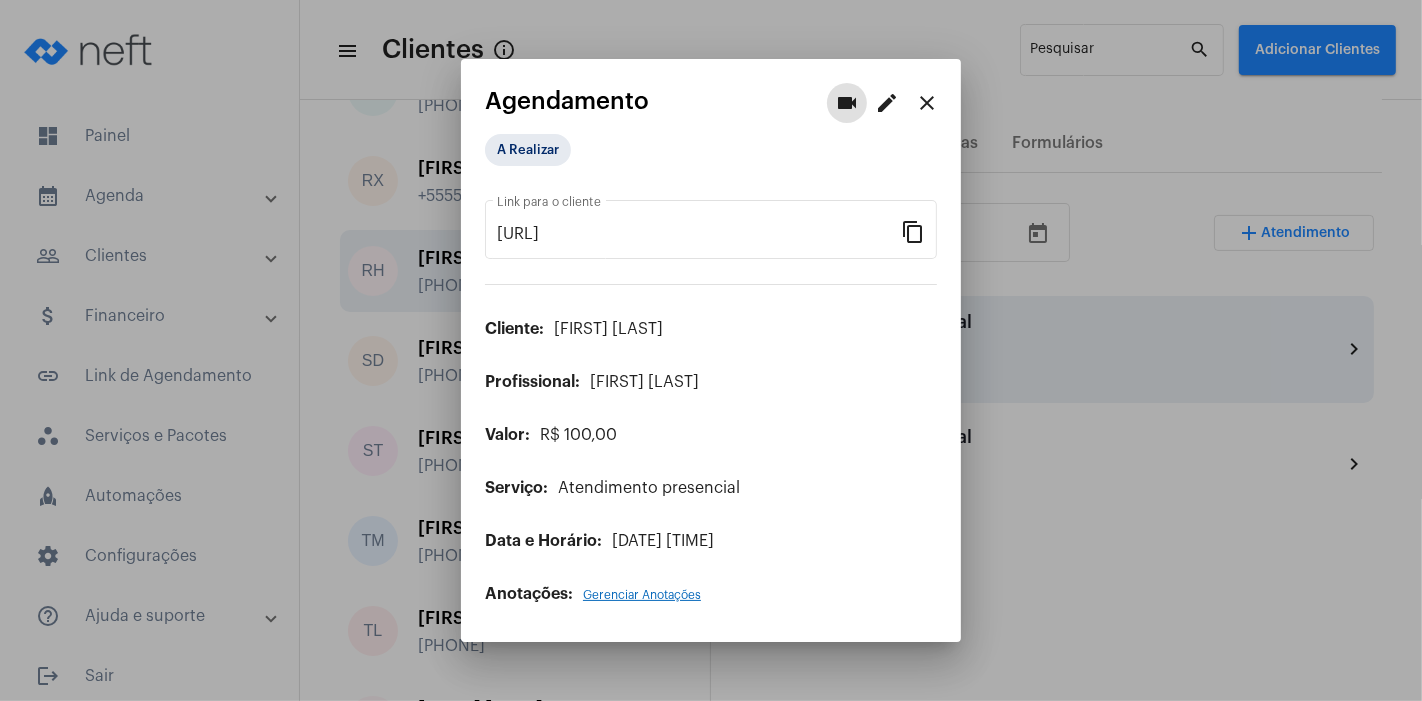 scroll, scrollTop: 331, scrollLeft: 0, axis: vertical 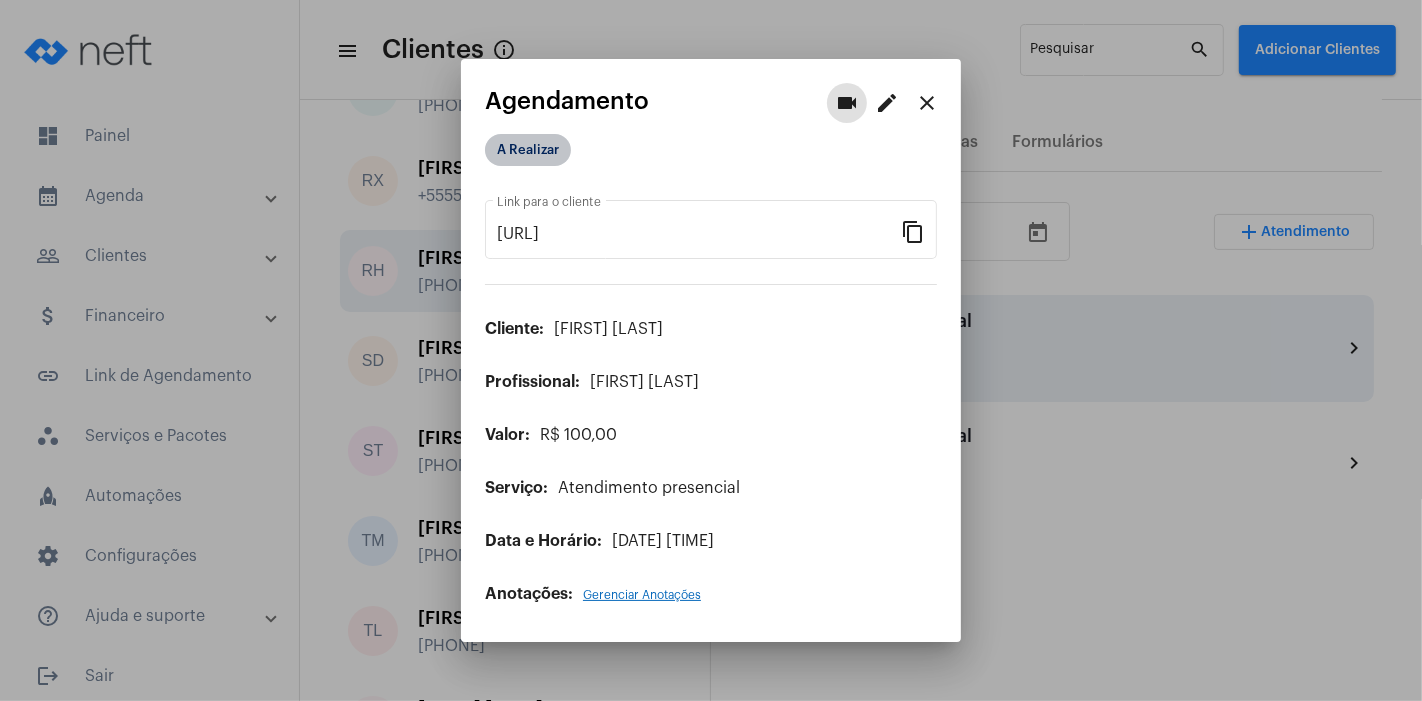 click on "A Realizar" at bounding box center (528, 150) 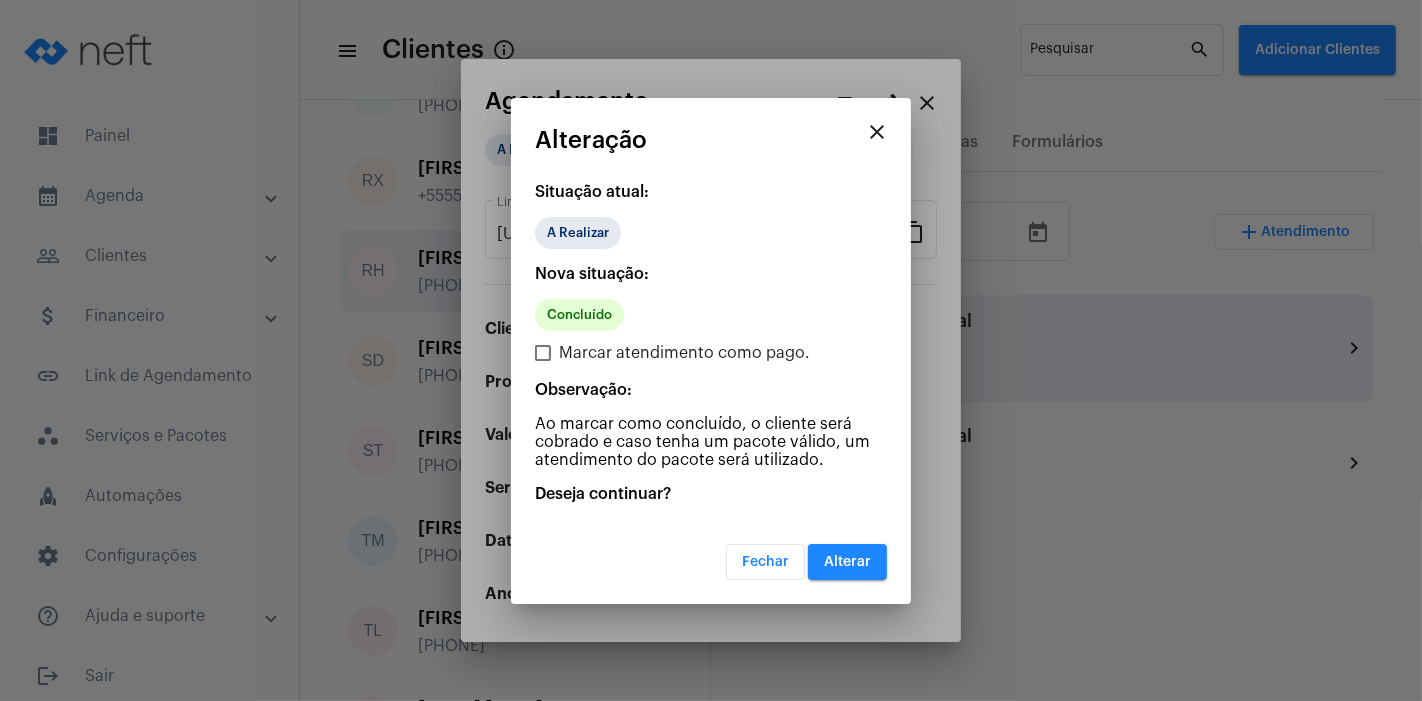 click on "Alterar" at bounding box center [847, 562] 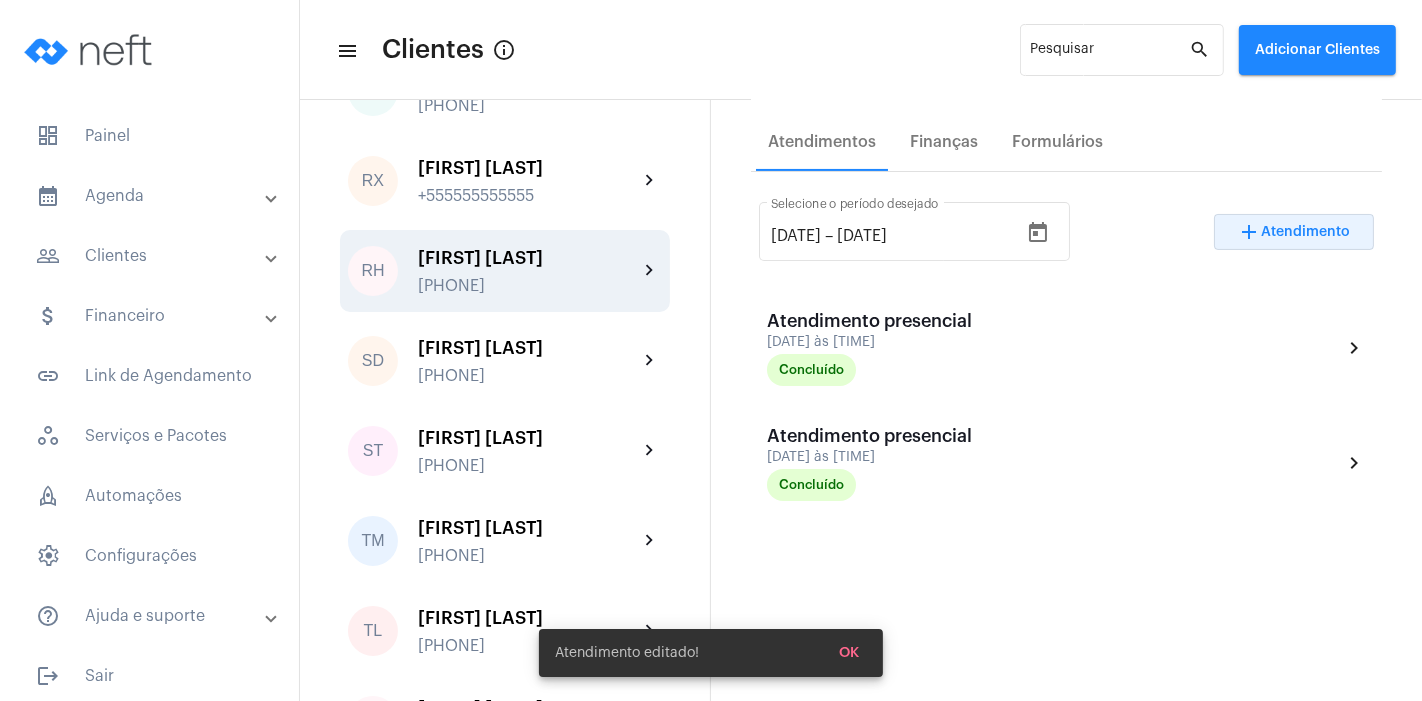 click on "Atendimento" at bounding box center (1306, 232) 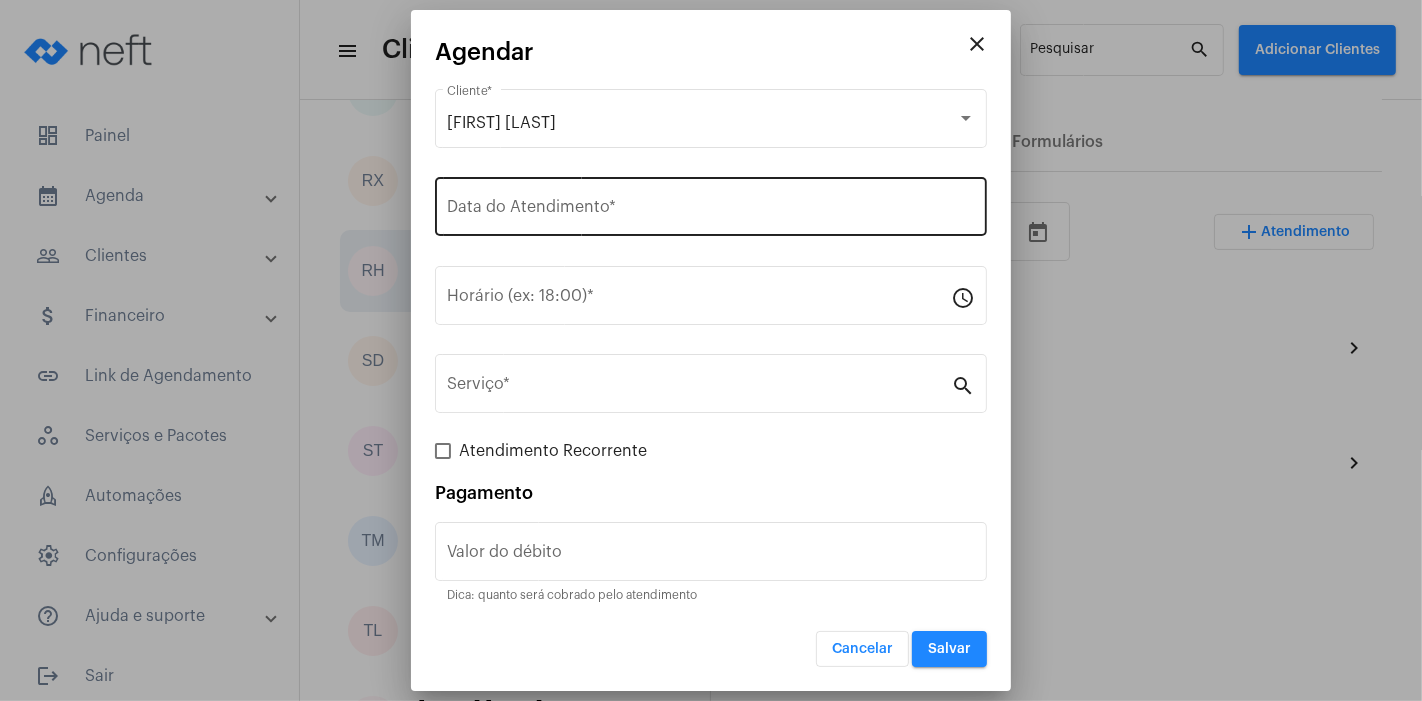 click on "Data do Atendimento  *" at bounding box center [711, 211] 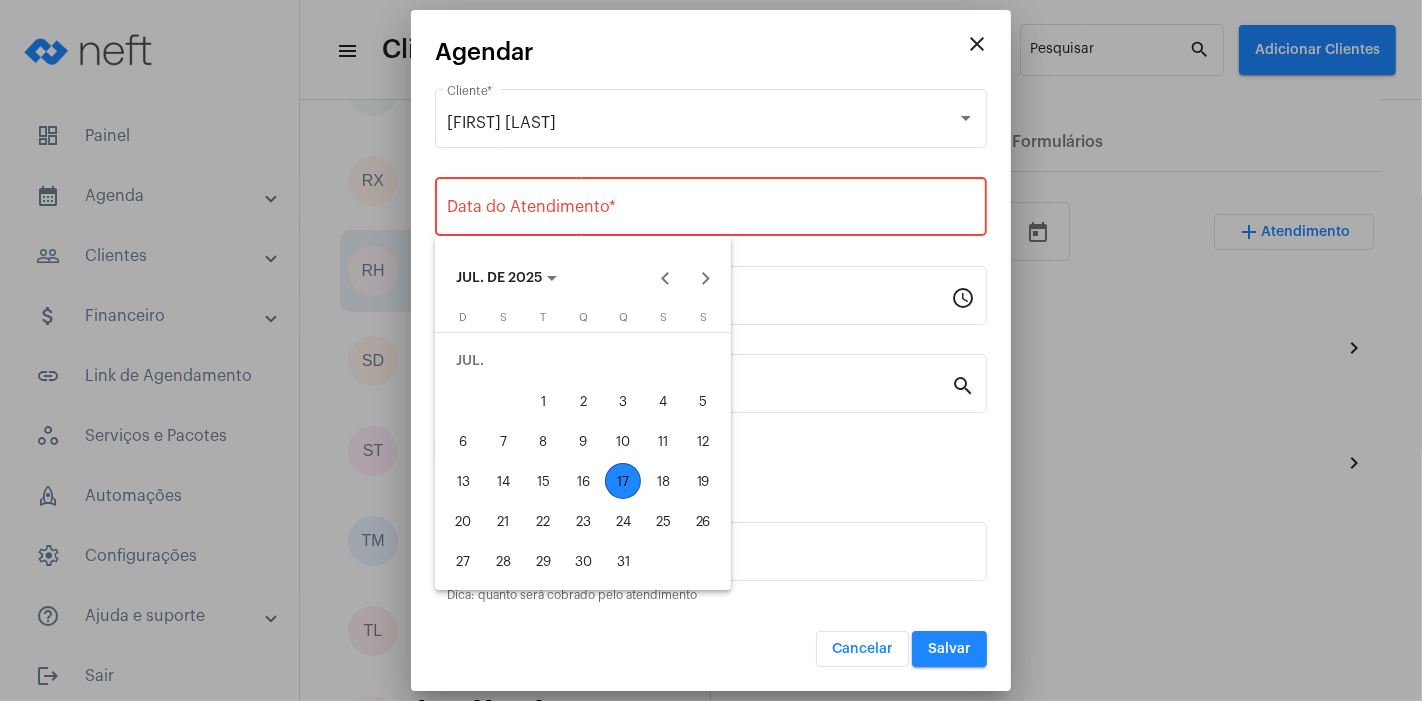 click on "17" at bounding box center (623, 481) 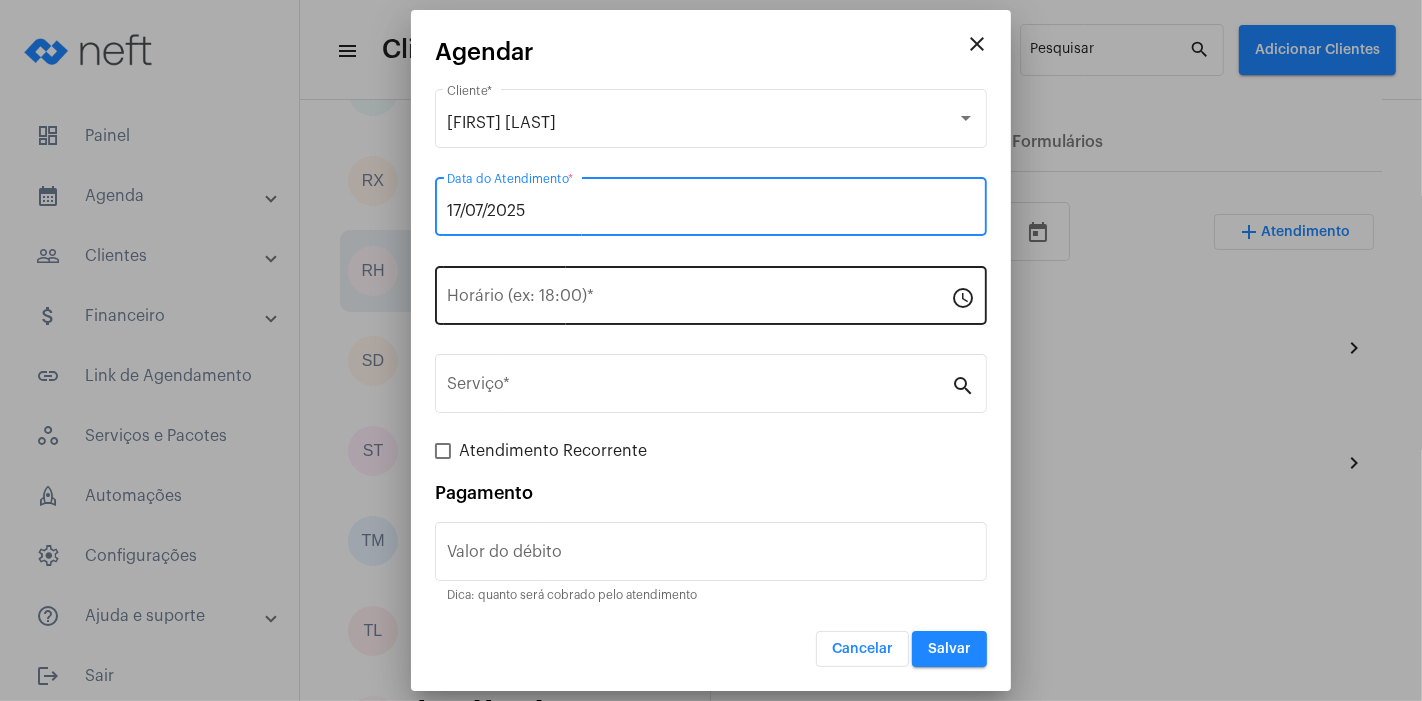 click on "Horário (ex: 18:00)  *" at bounding box center (699, 293) 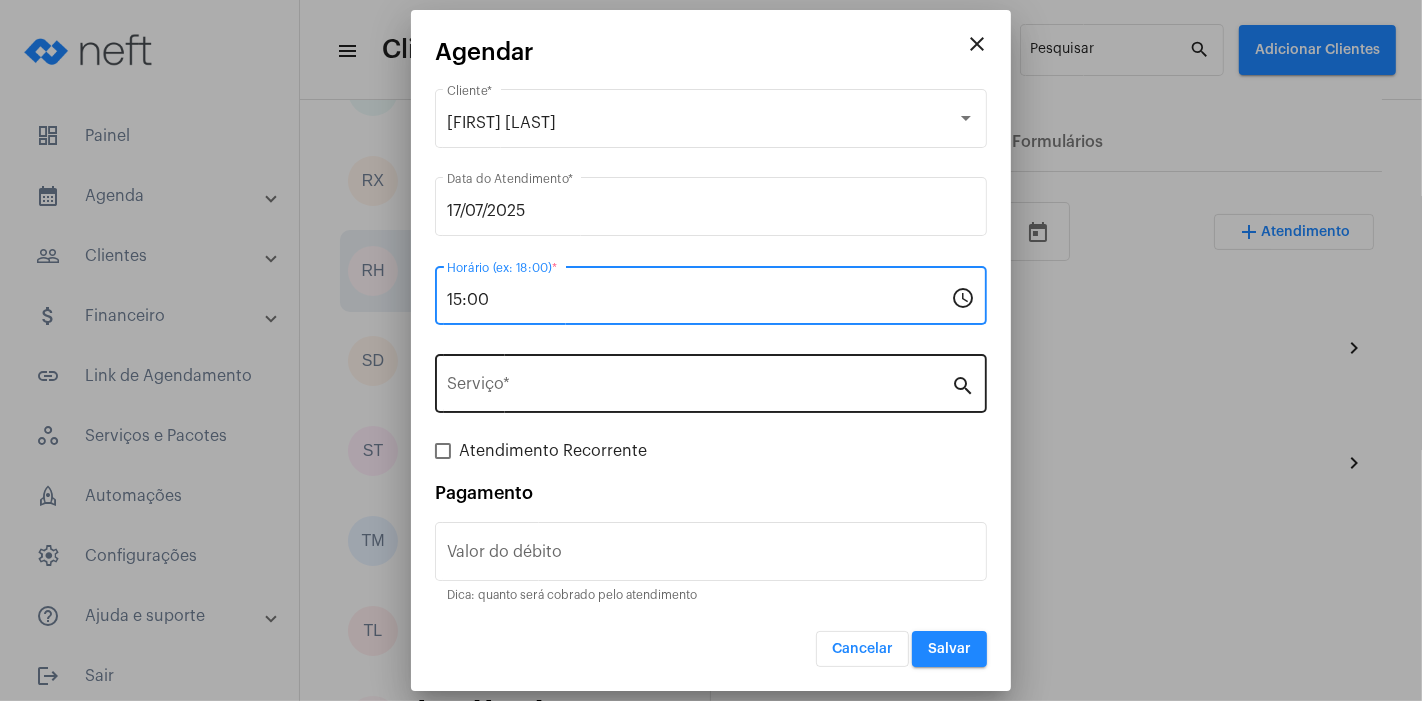type on "15:00" 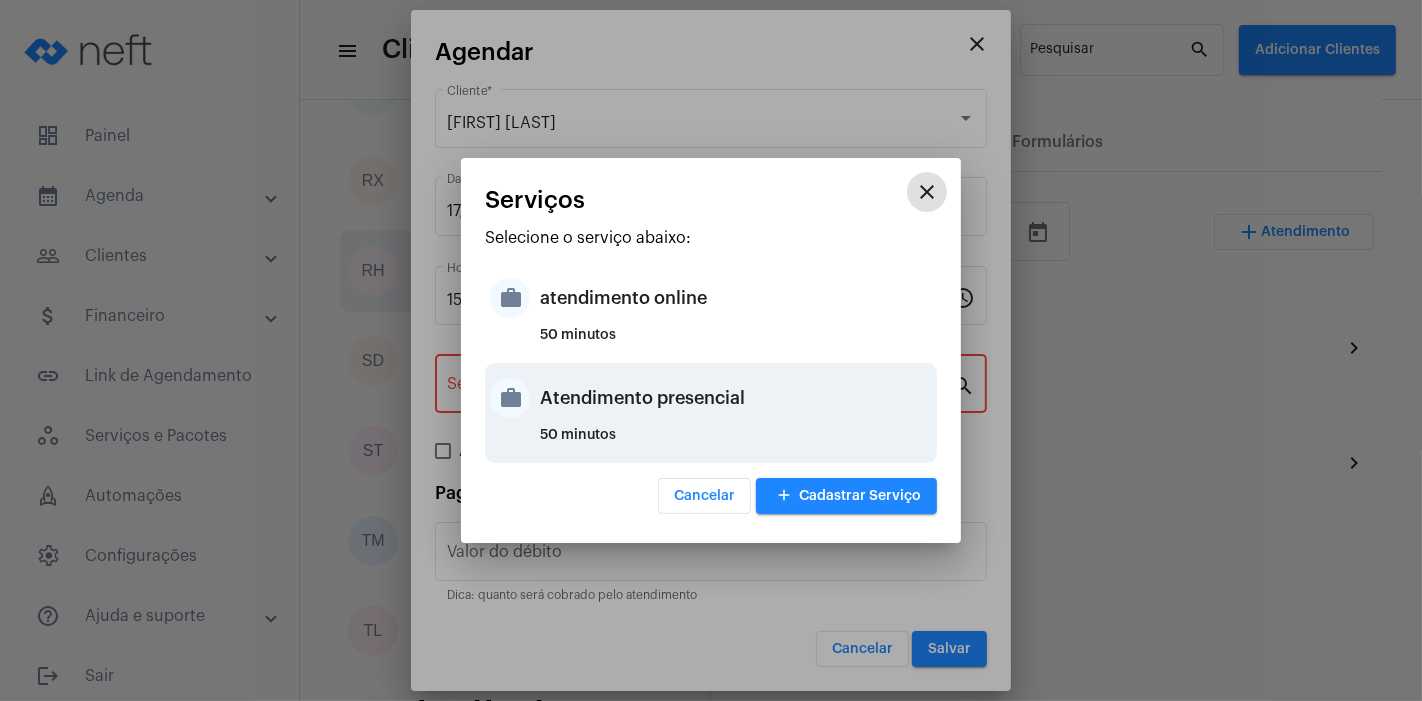 click on "work Atendimento presencial 50 minutos" at bounding box center (711, 413) 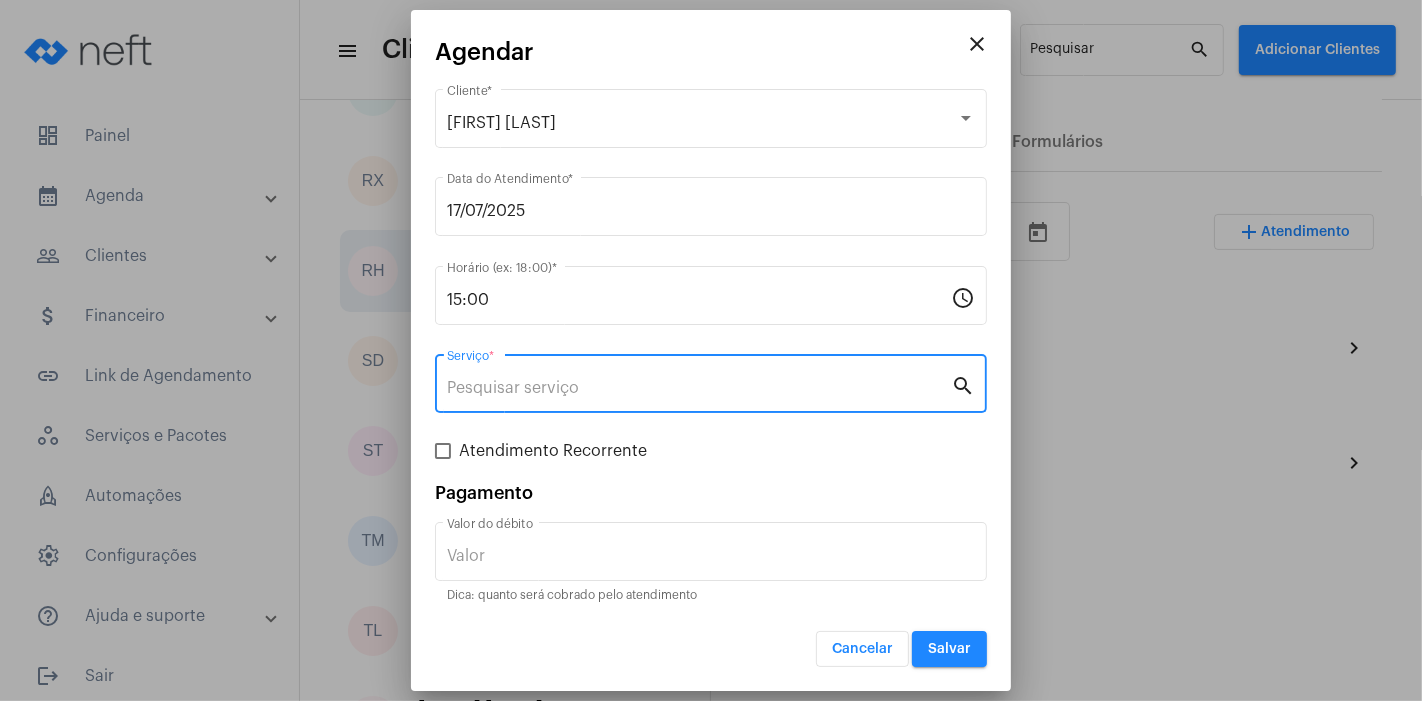 type on "Atendimento presencial" 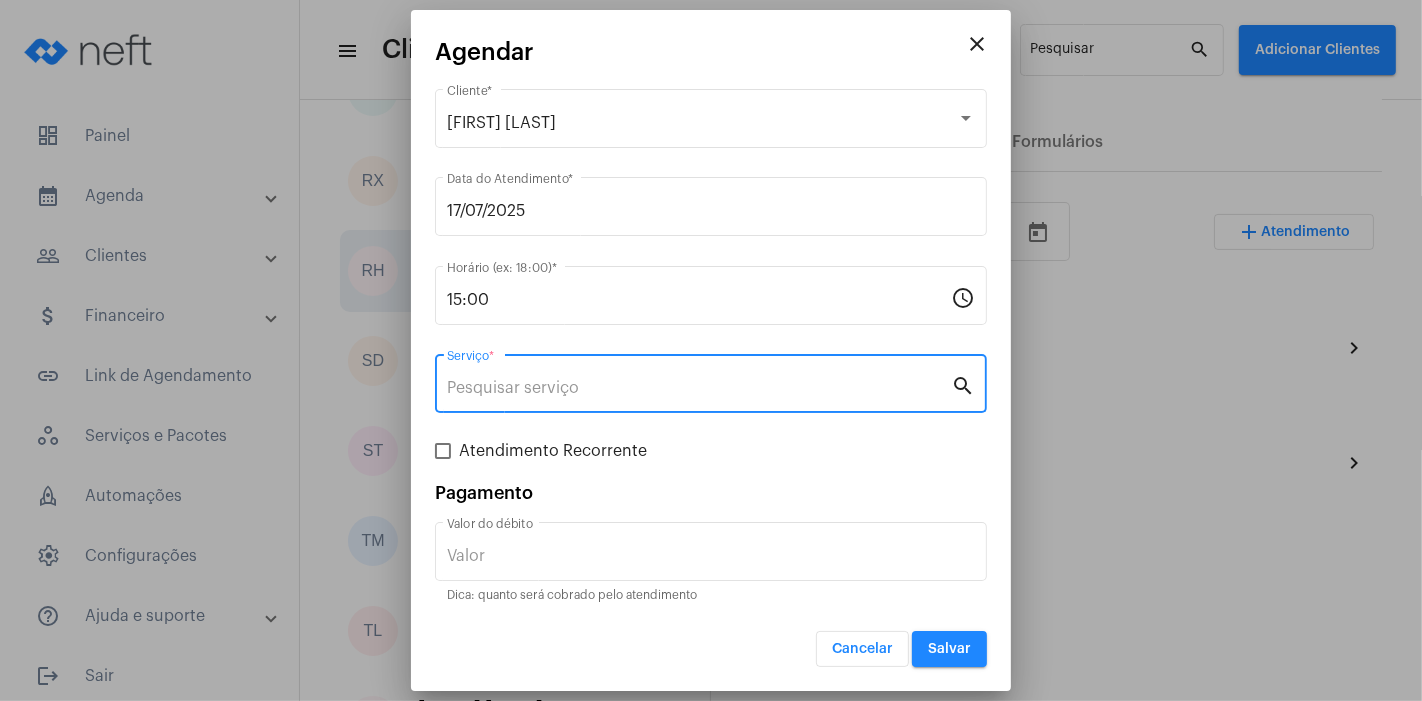 type on "R$ 100" 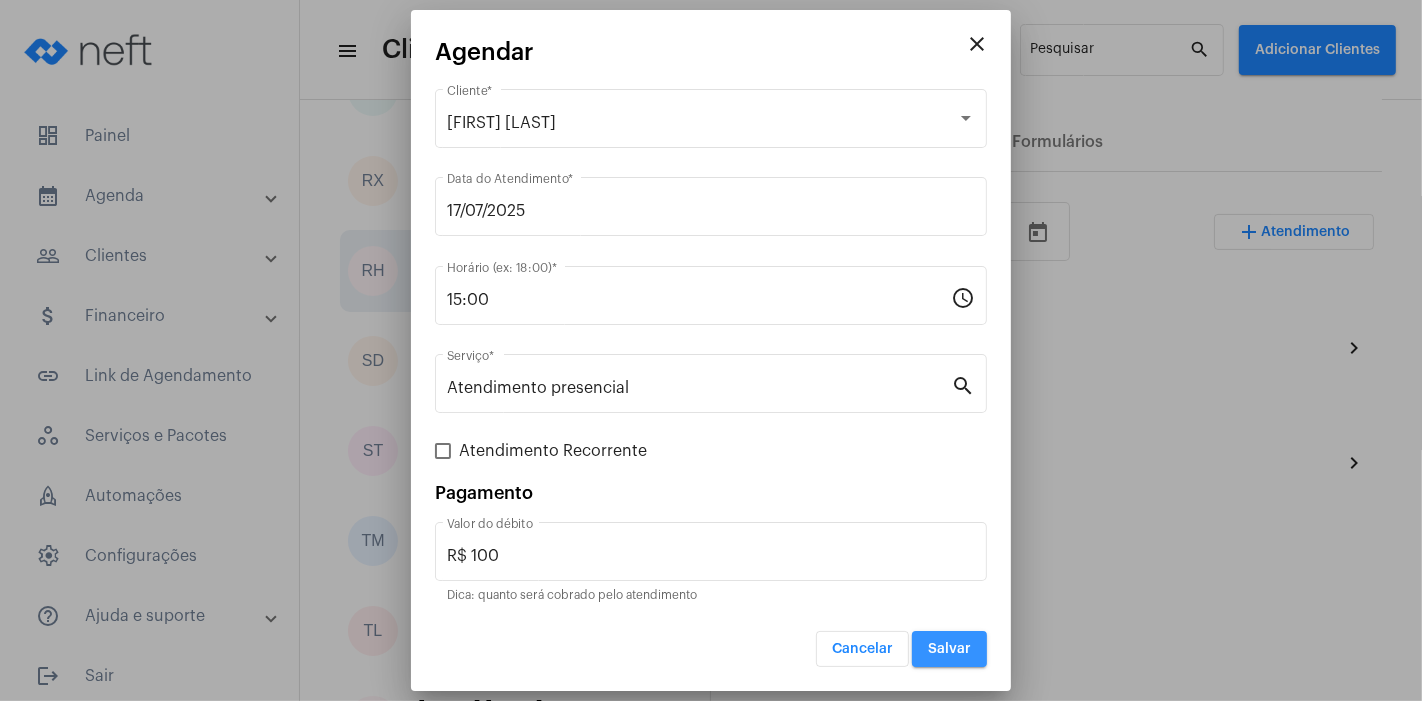 click on "Salvar" at bounding box center [949, 649] 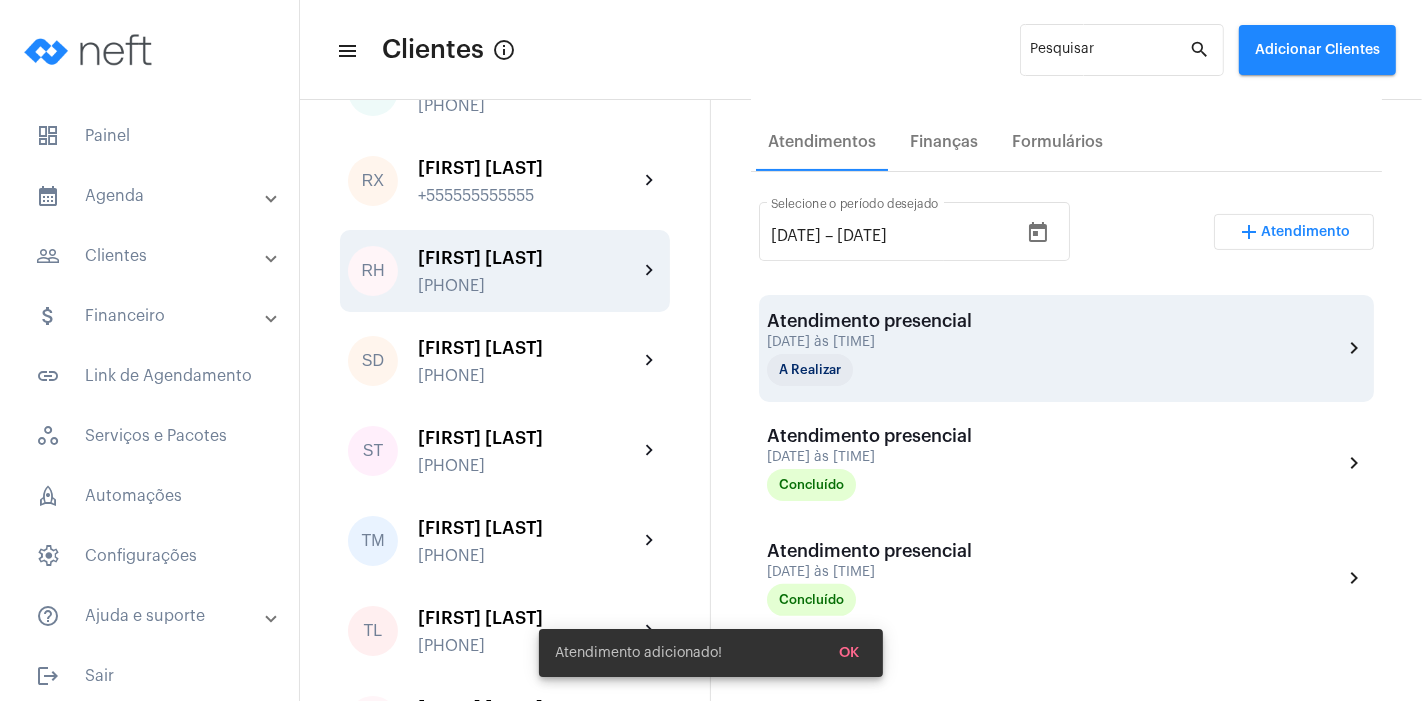click on "Atendimento presencial" at bounding box center [869, 321] 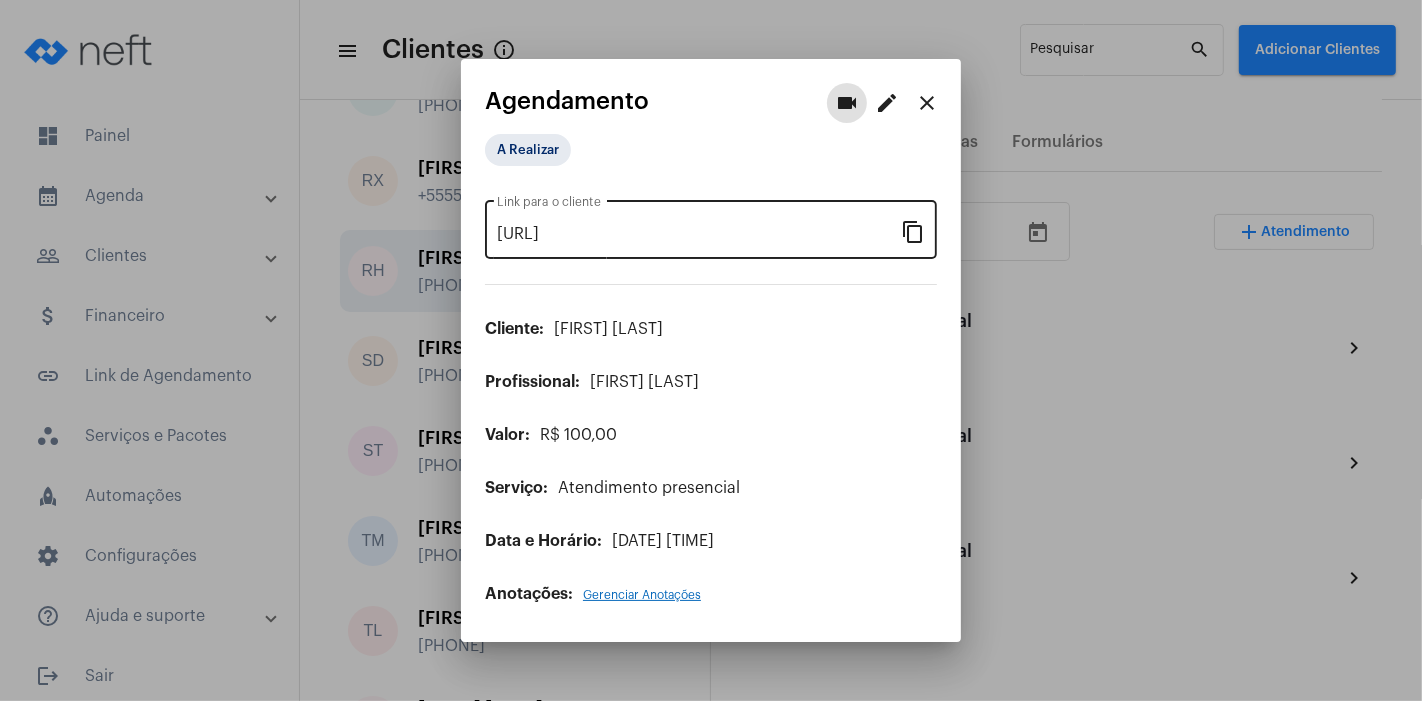 click on "content_copy" at bounding box center [913, 231] 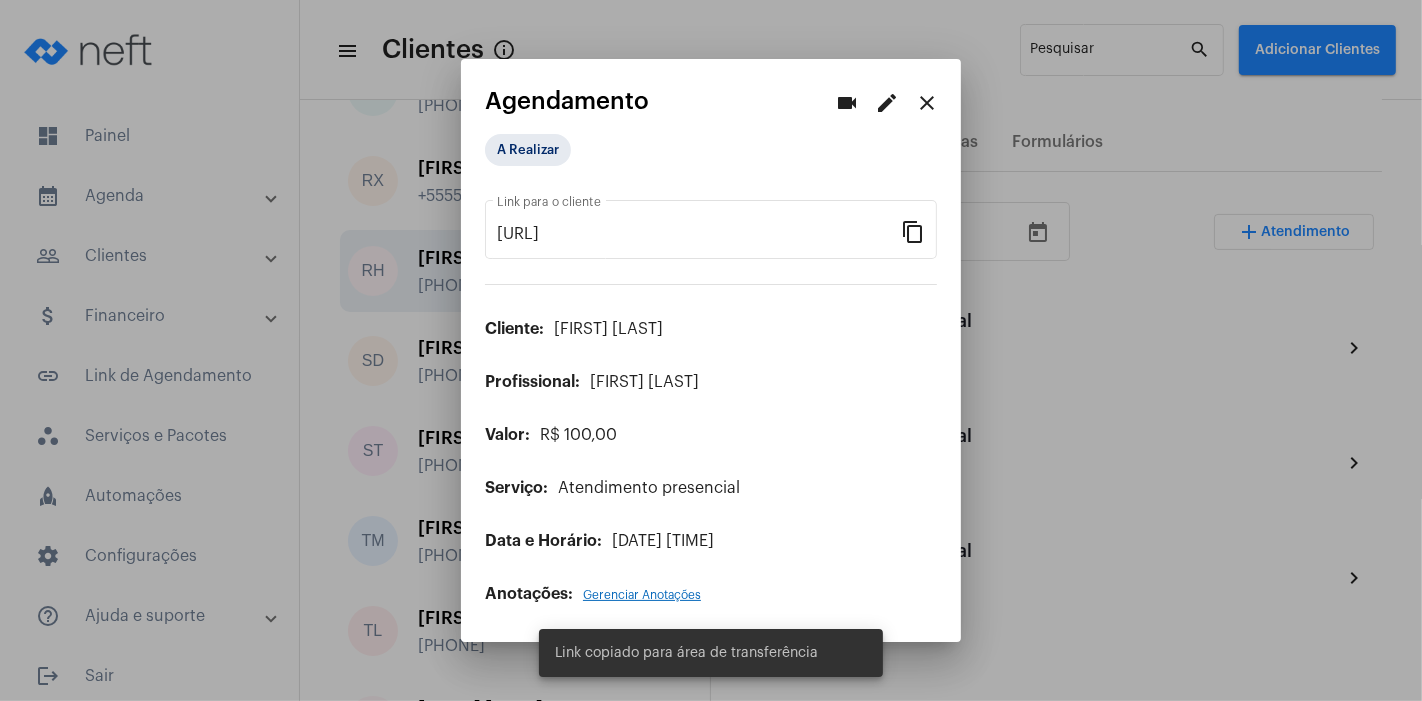 scroll, scrollTop: 0, scrollLeft: 0, axis: both 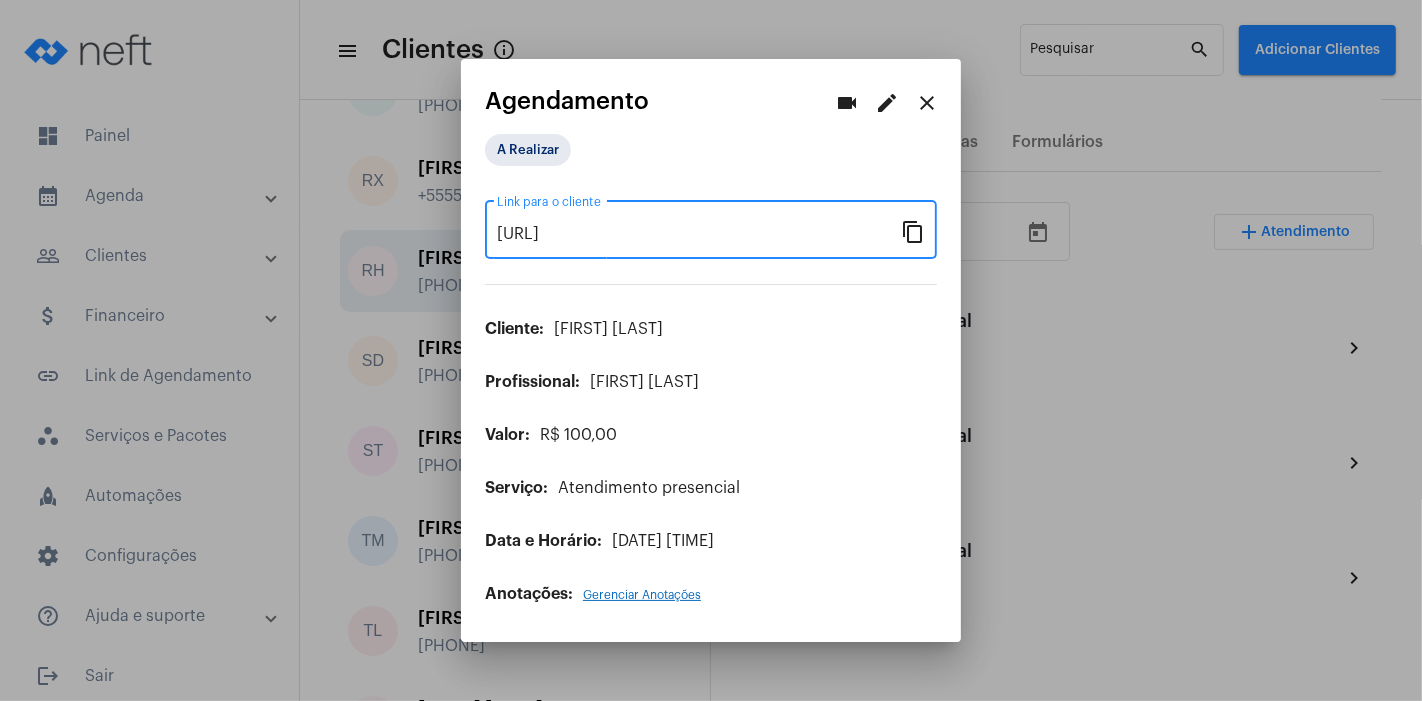 click at bounding box center (711, 350) 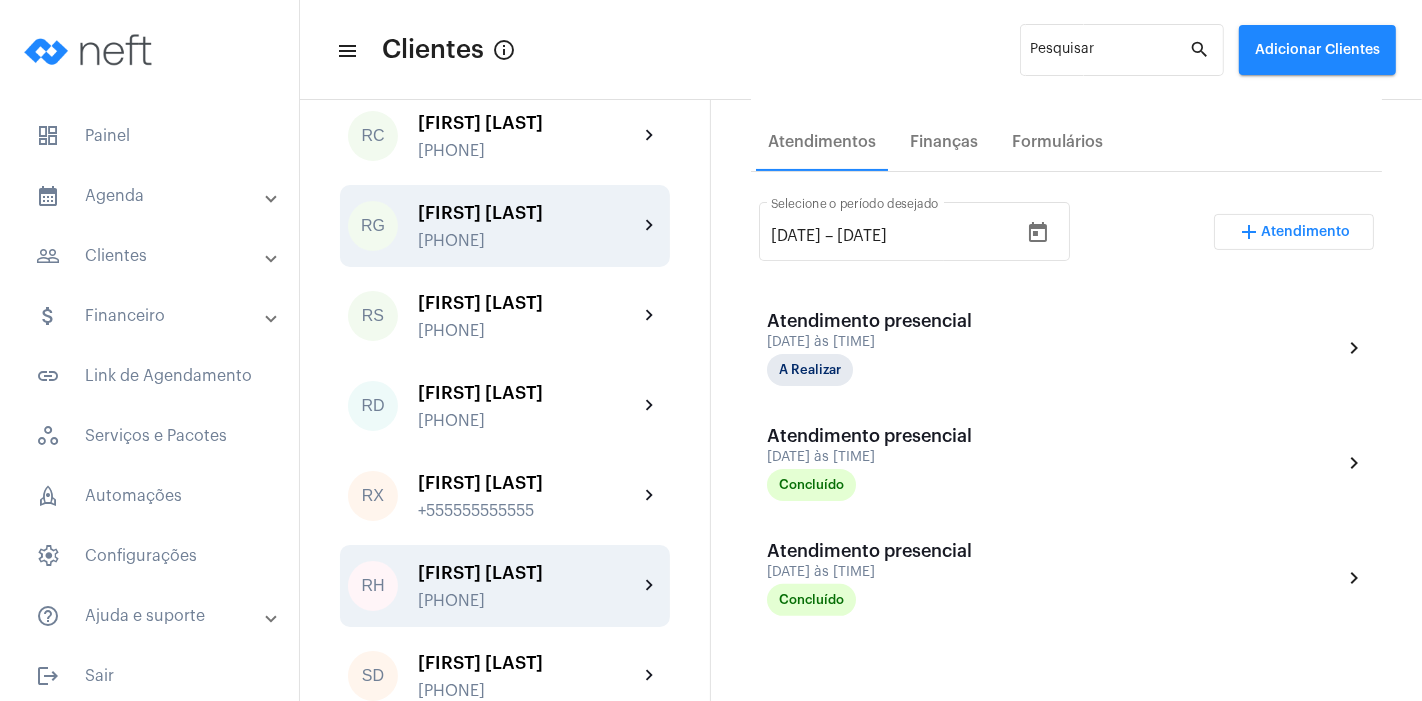 click on "RG [FIRST] [LAST] [PHONE] chevron_right" 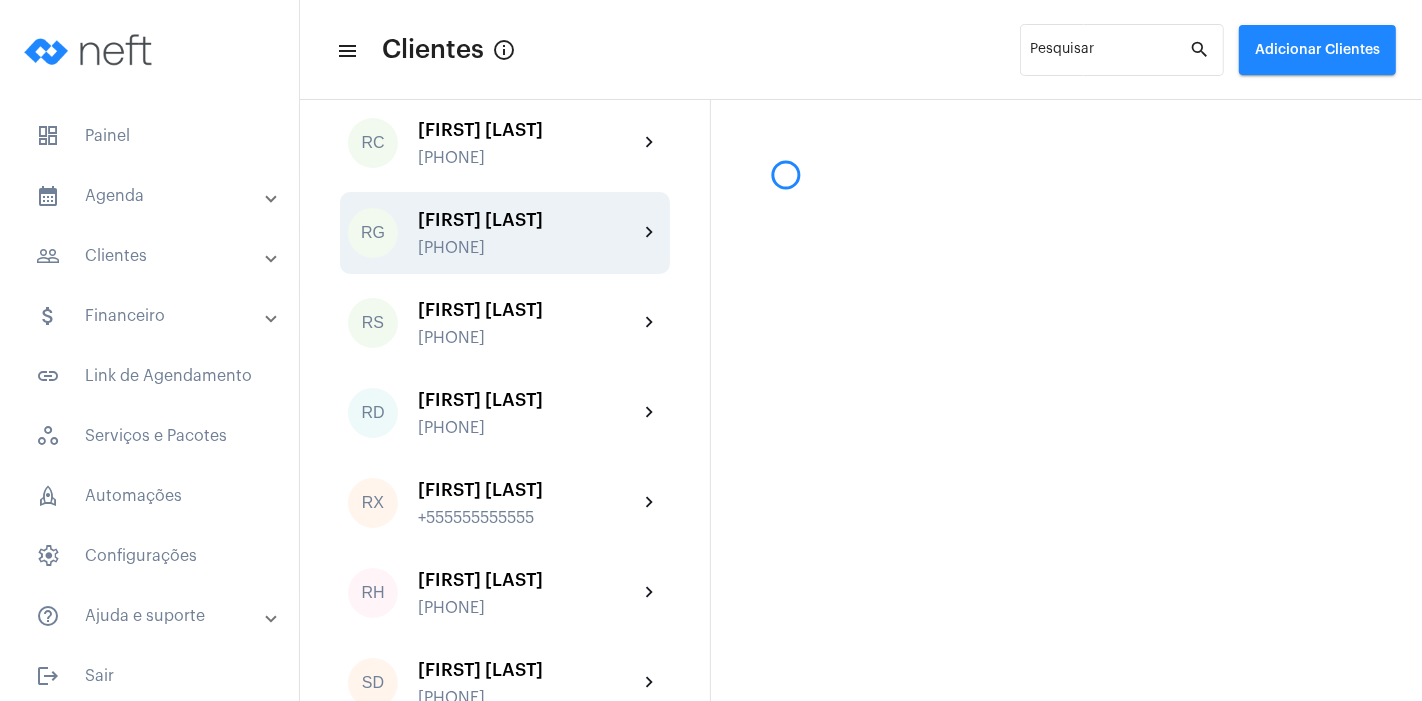 scroll, scrollTop: 0, scrollLeft: 0, axis: both 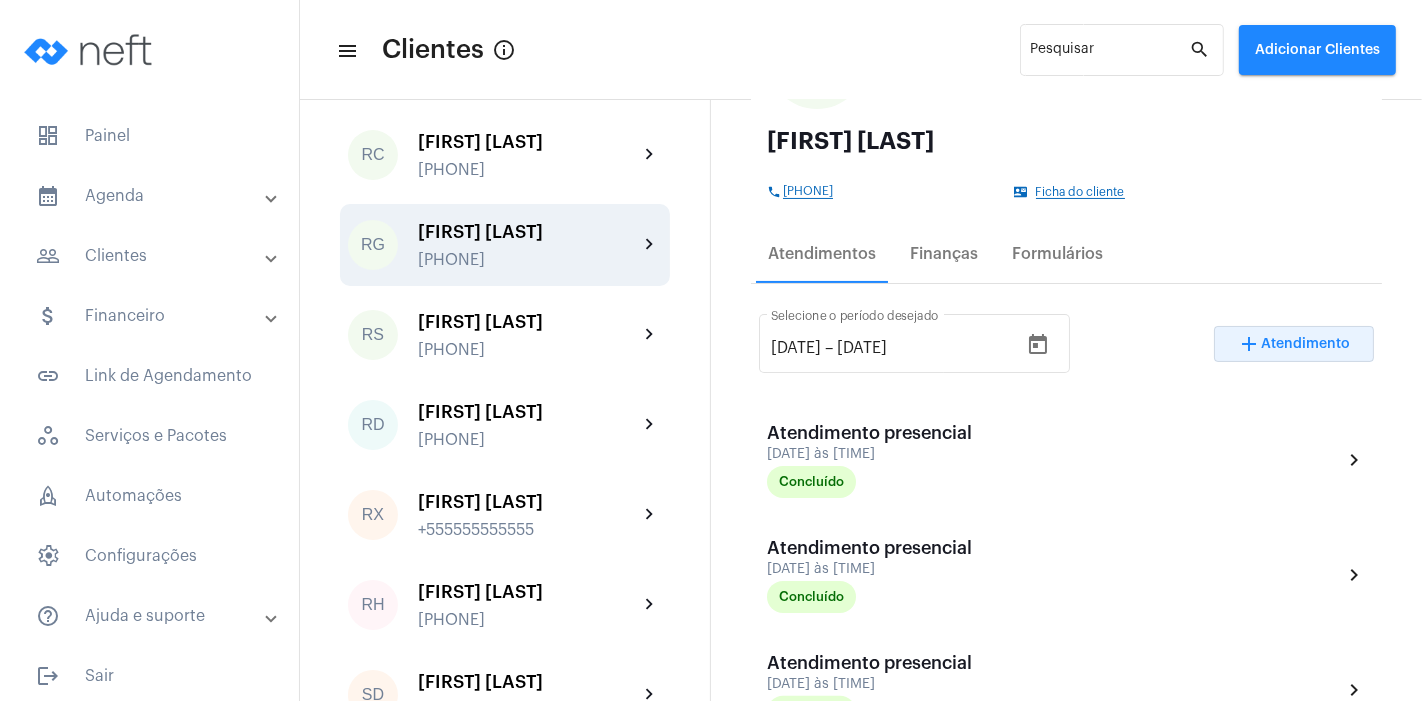click on "add Atendimento" at bounding box center [1294, 344] 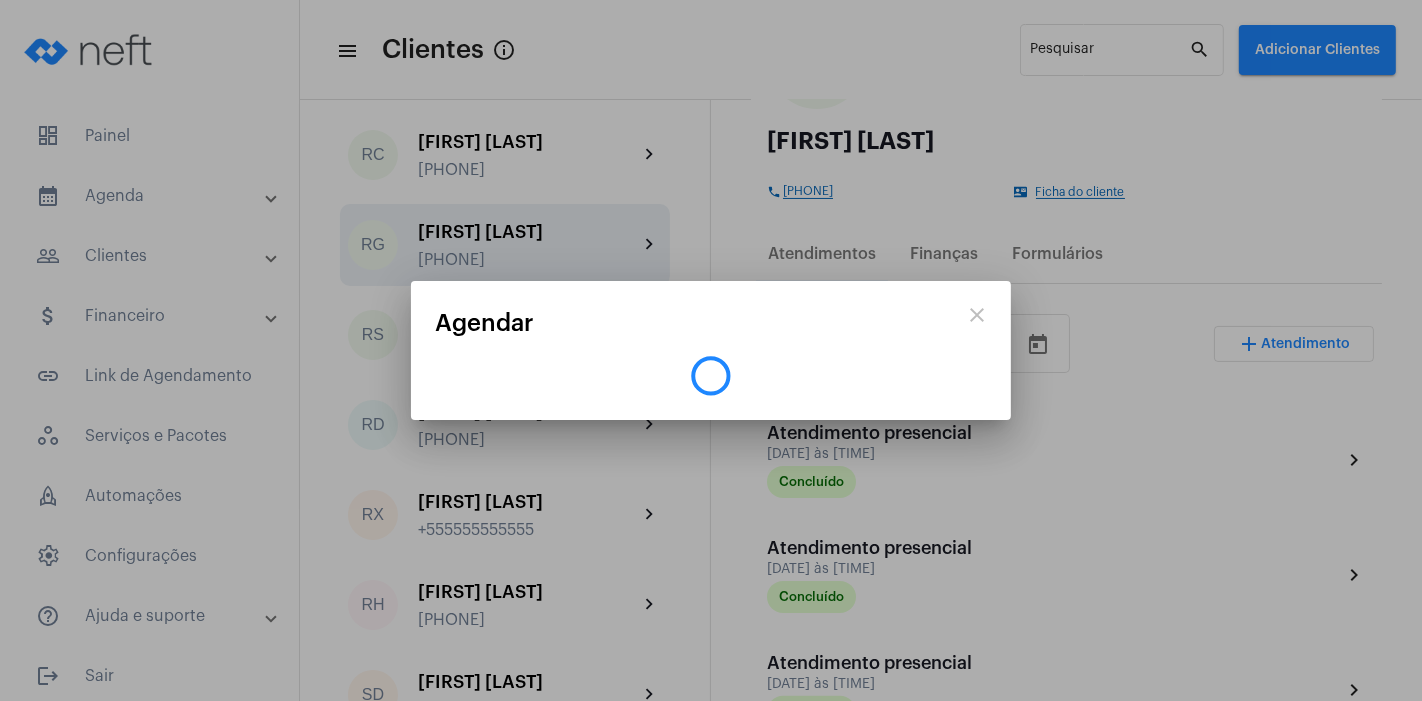 scroll, scrollTop: 220, scrollLeft: 0, axis: vertical 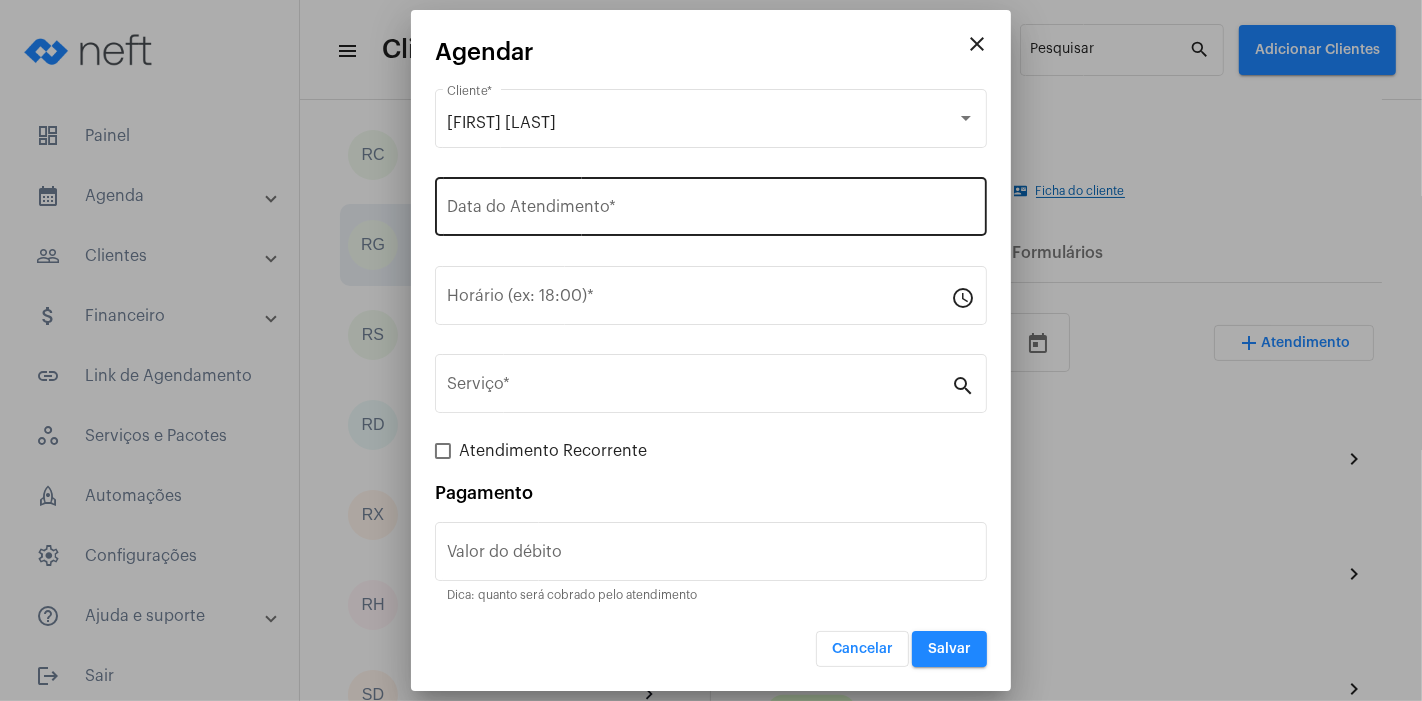 click on "Data do Atendimento  *" at bounding box center (711, 211) 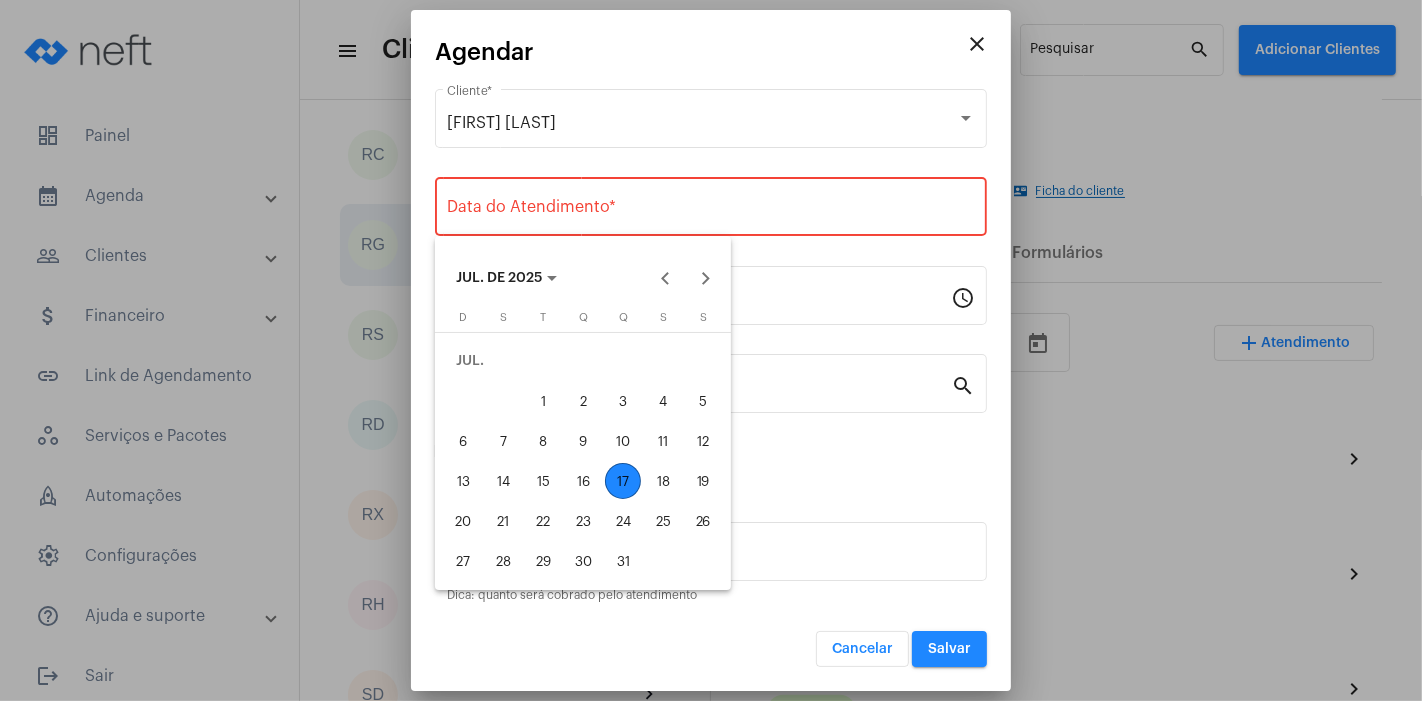 click on "17" at bounding box center [623, 481] 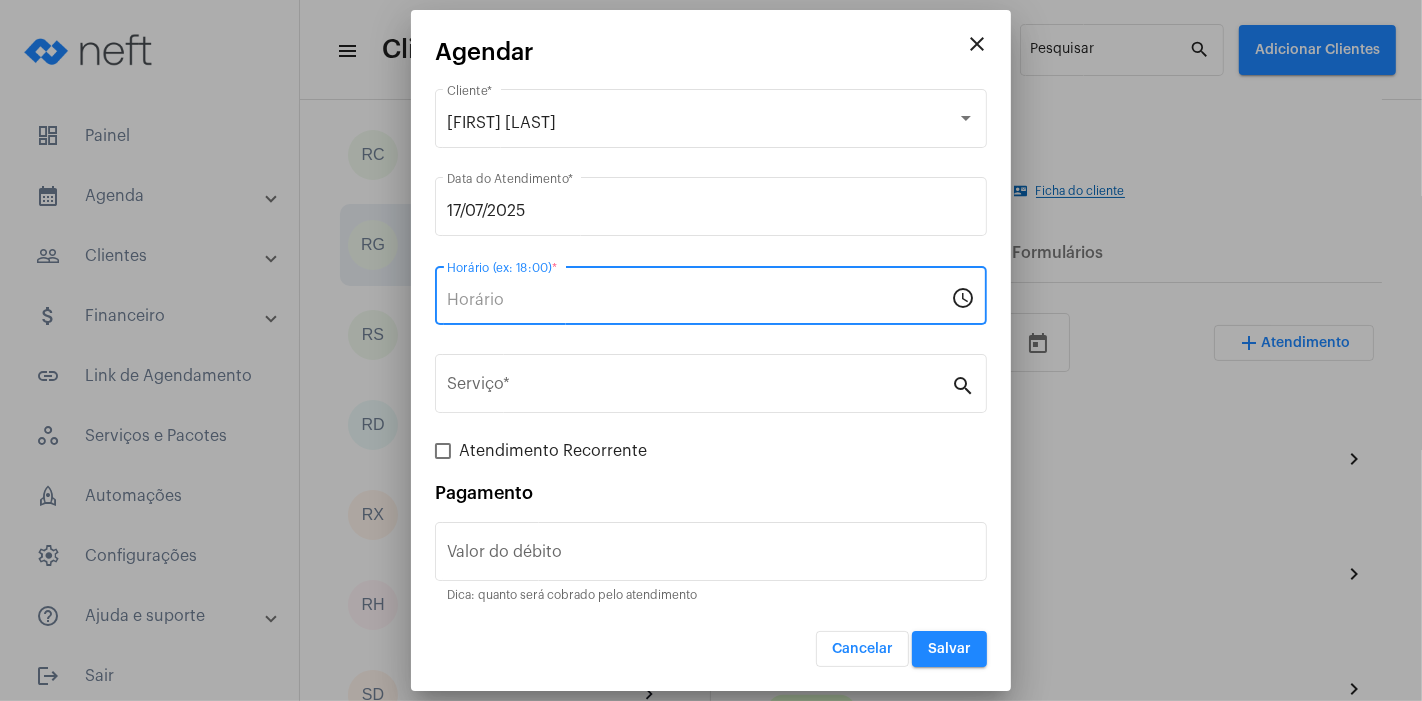 click on "Horário (ex: 18:00)  *" at bounding box center (699, 300) 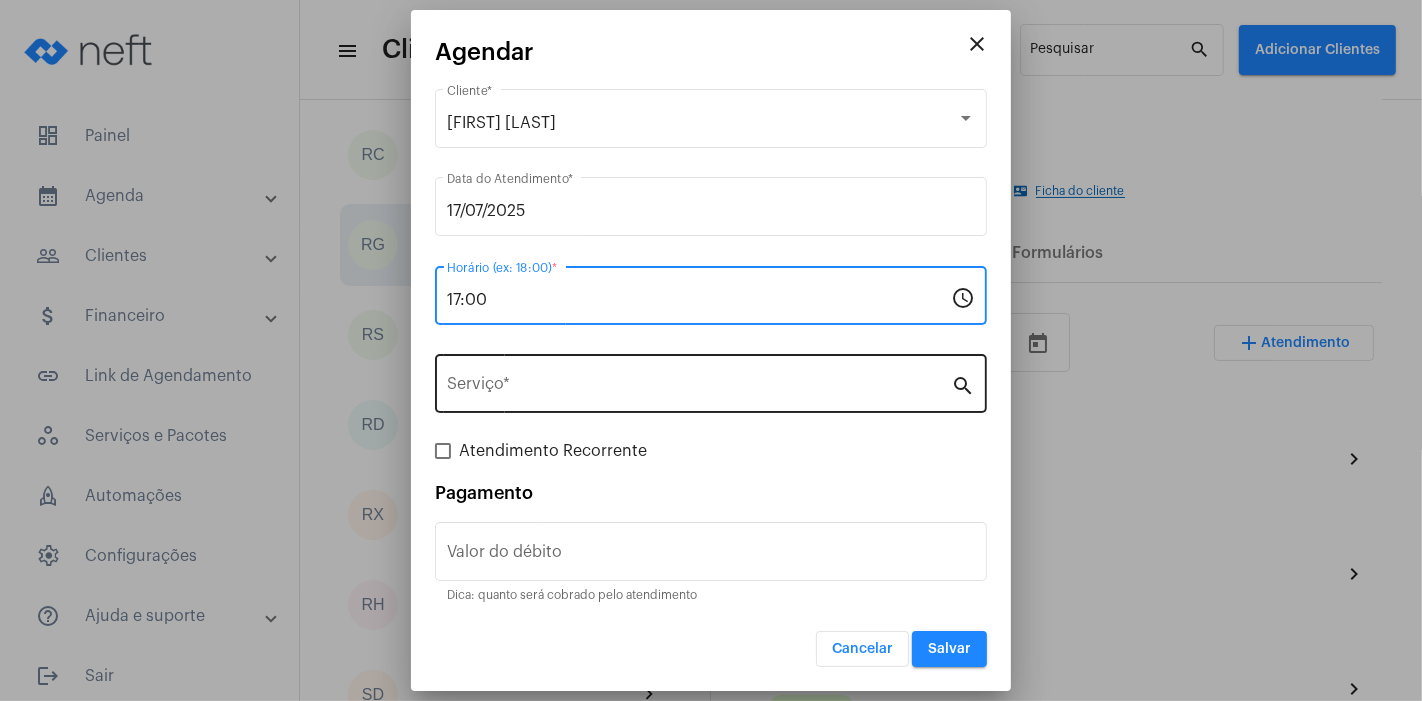 type on "17:00" 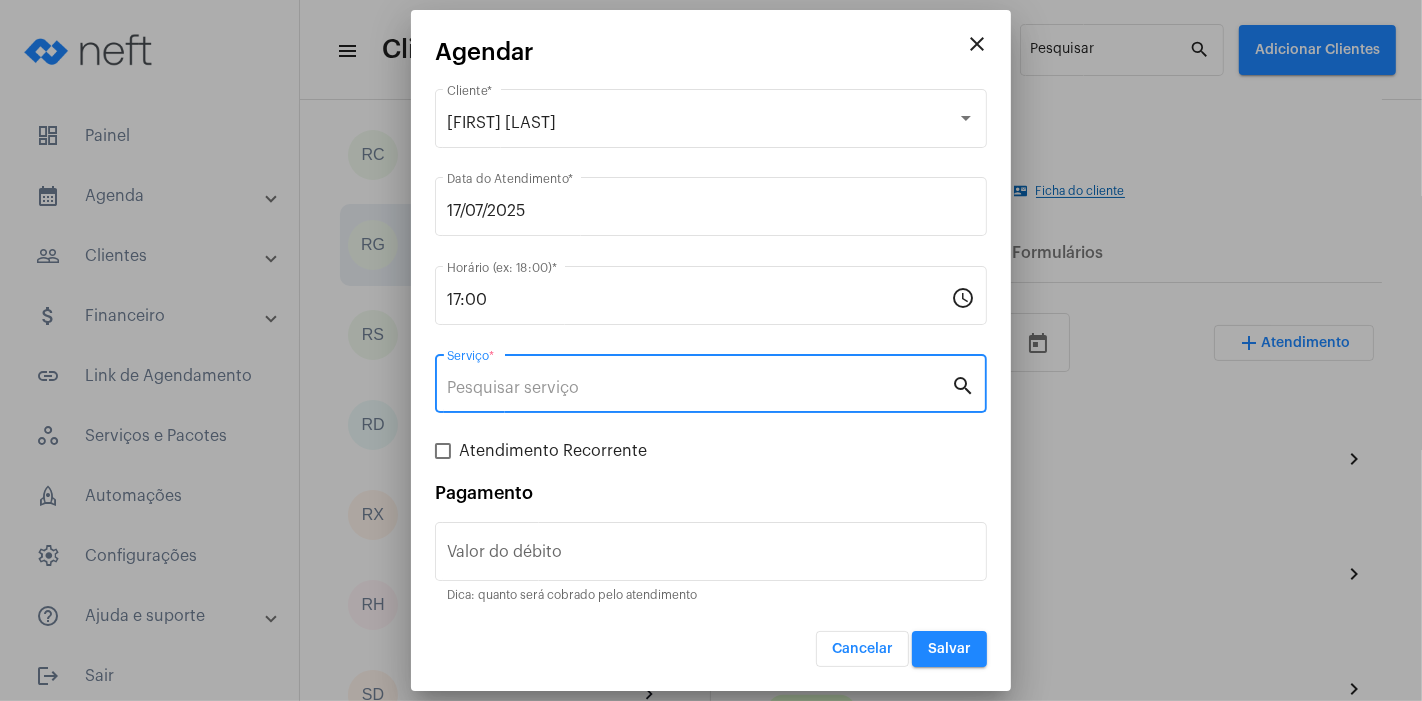 click on "Serviço  *" at bounding box center (699, 388) 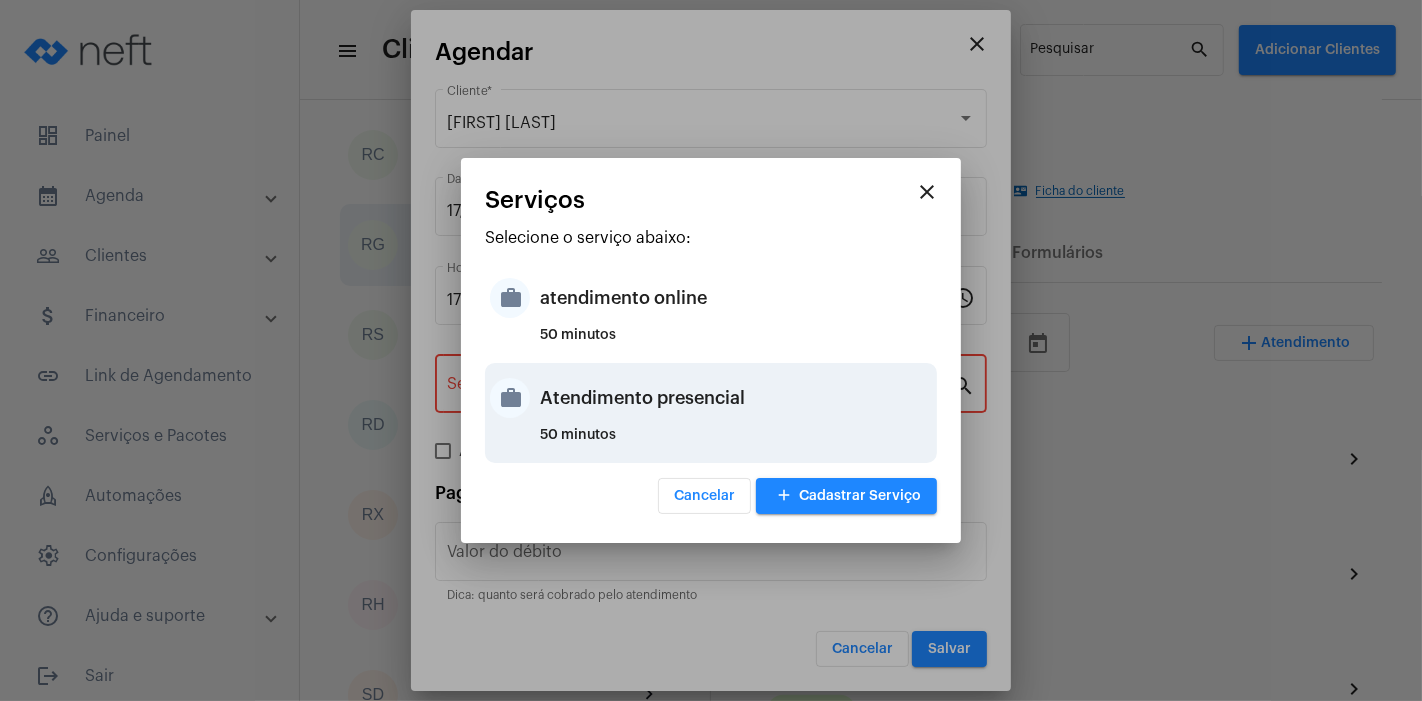 click on "Atendimento presencial" at bounding box center (736, 398) 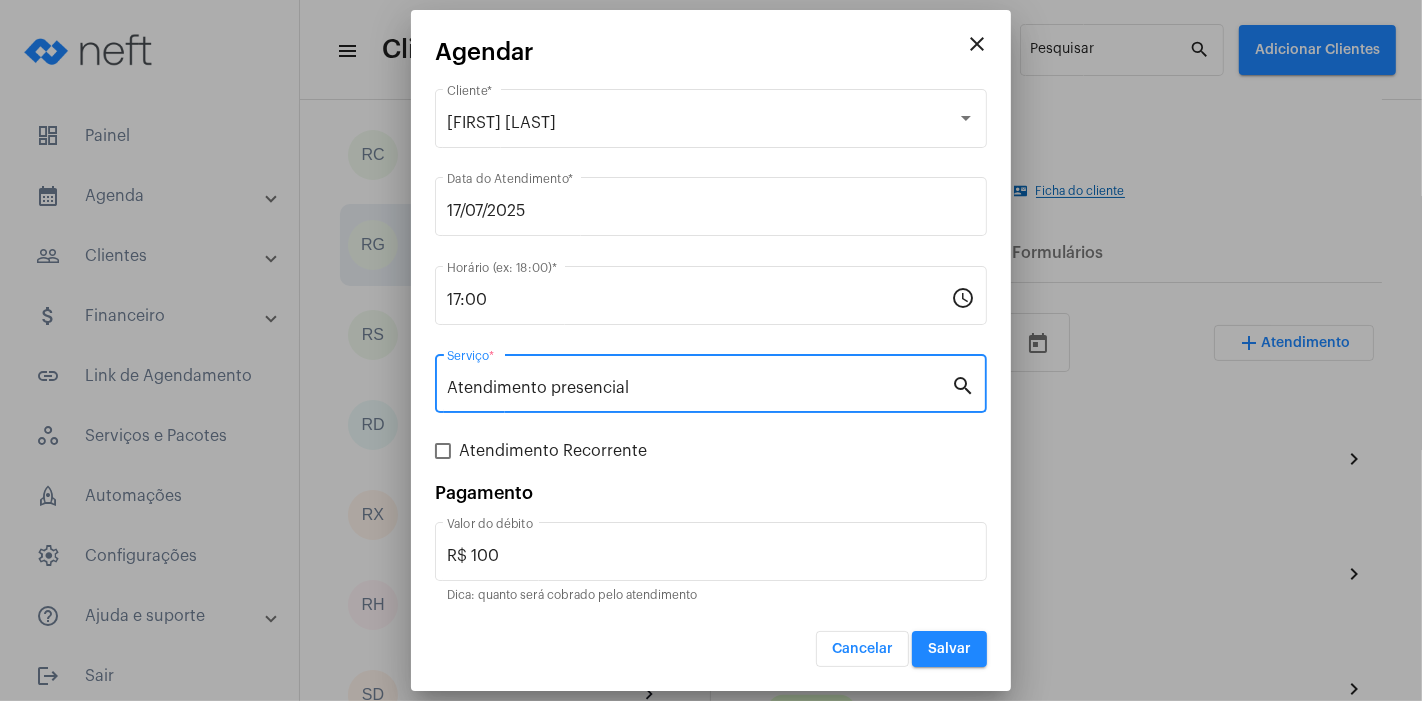 click on "Salvar" at bounding box center (949, 649) 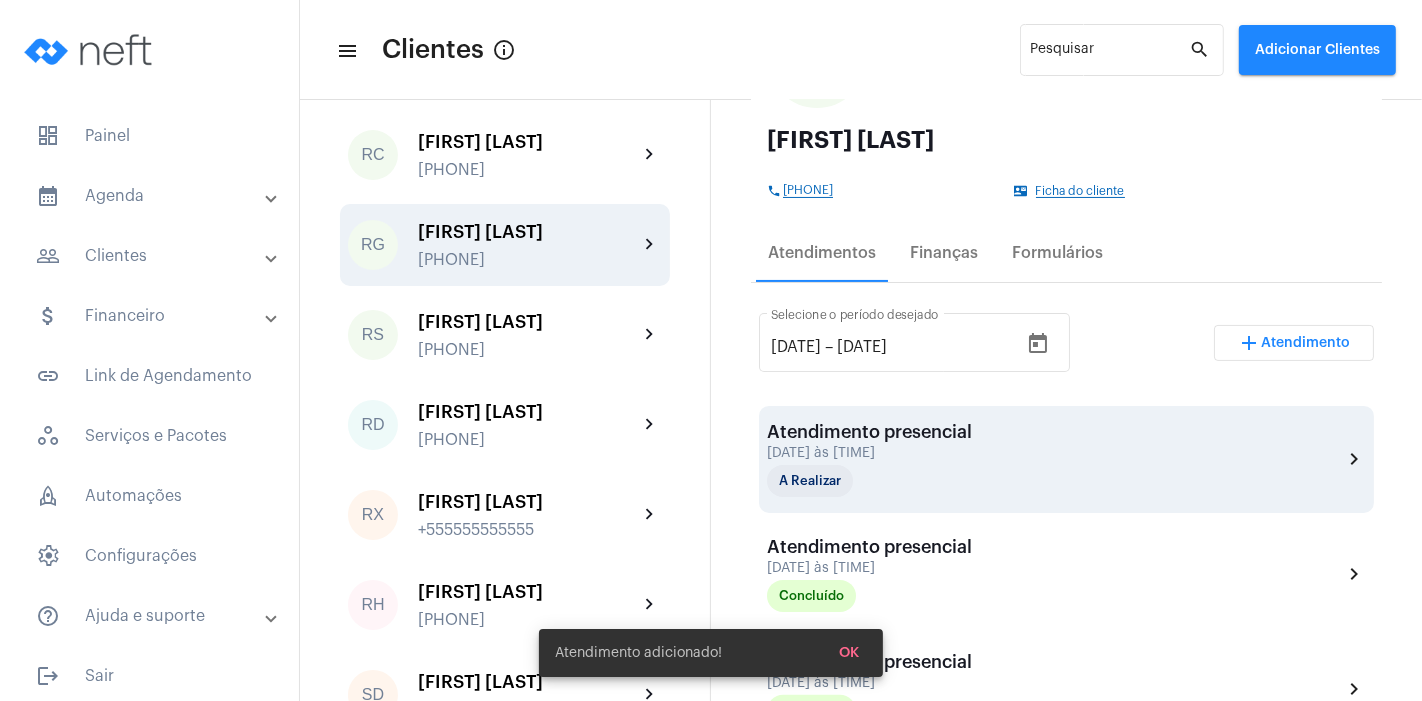 click on "[DATE] às [TIME]" at bounding box center [869, 453] 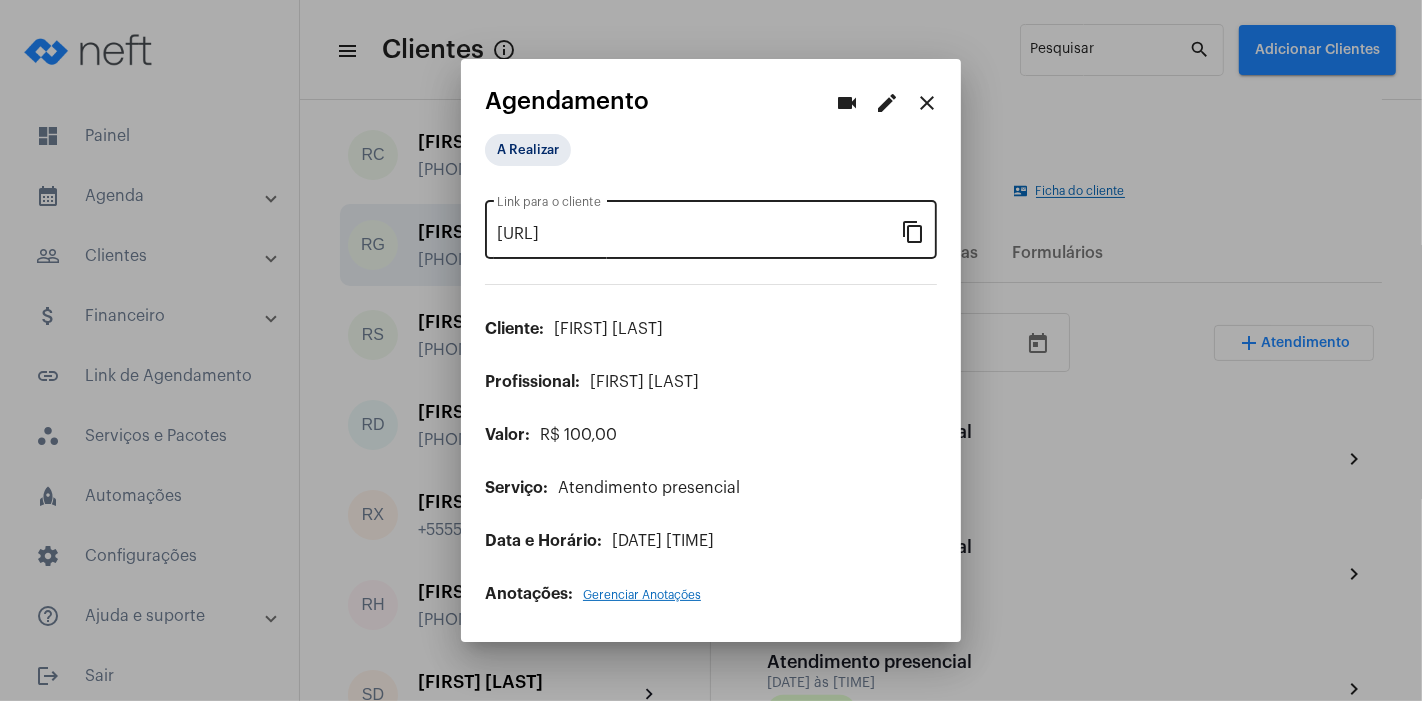 click on "content_copy" at bounding box center [913, 231] 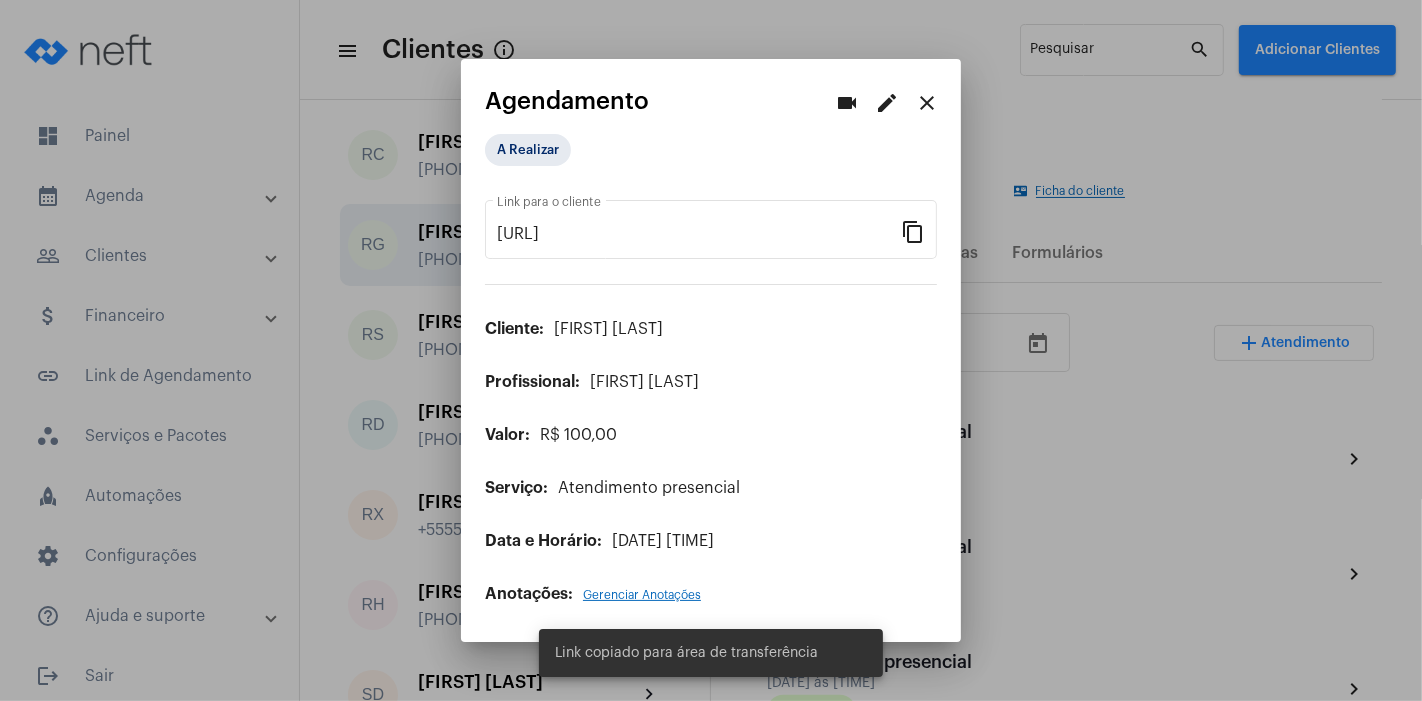 scroll, scrollTop: 0, scrollLeft: 0, axis: both 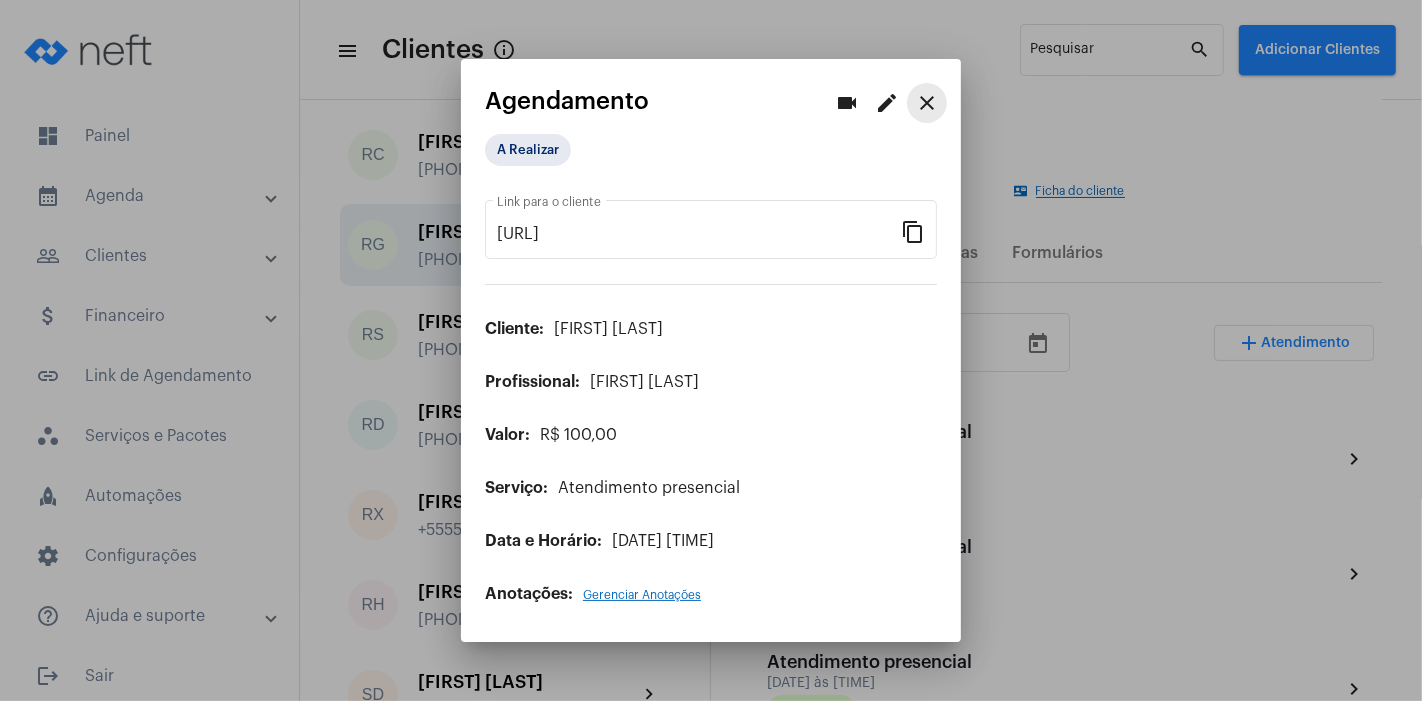 click on "close" at bounding box center [927, 103] 